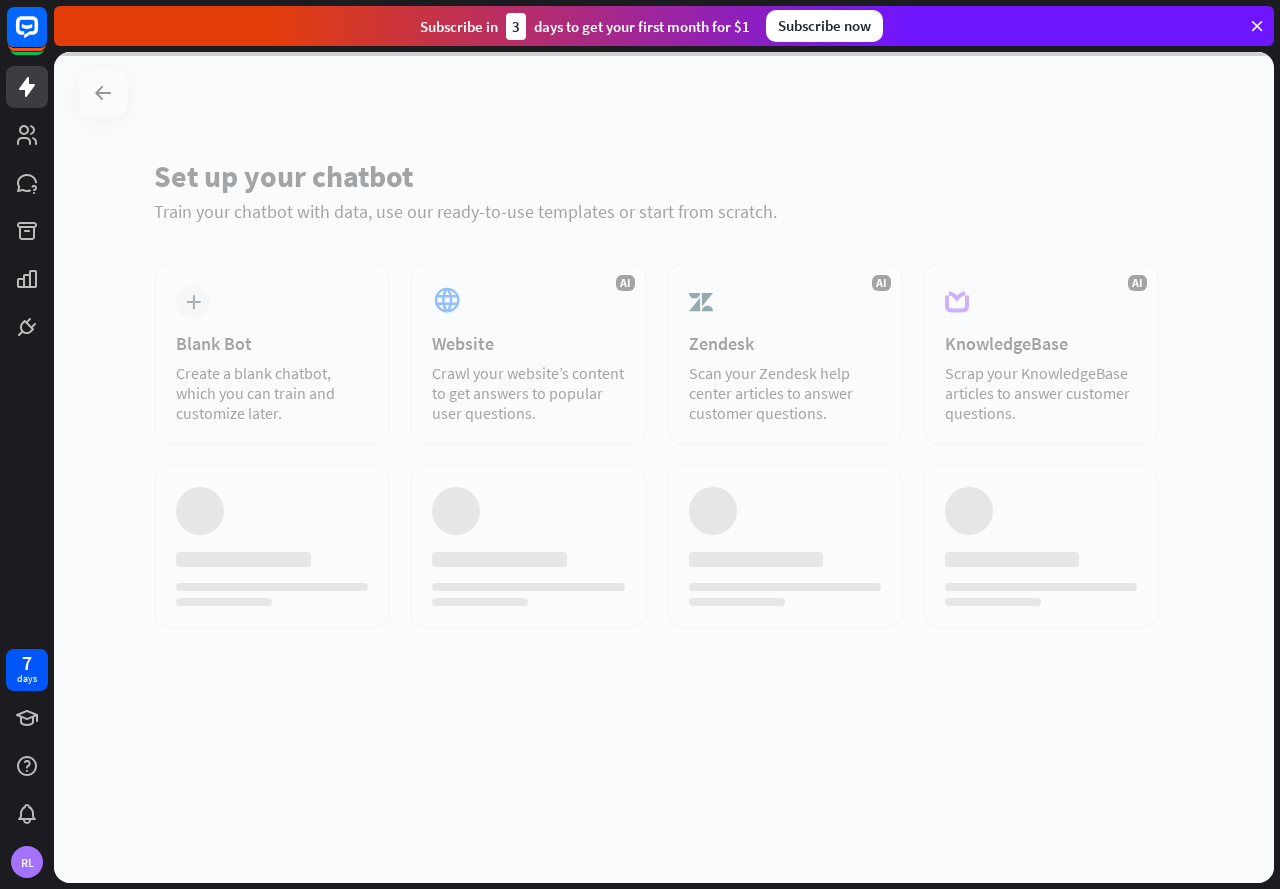 scroll, scrollTop: 0, scrollLeft: 0, axis: both 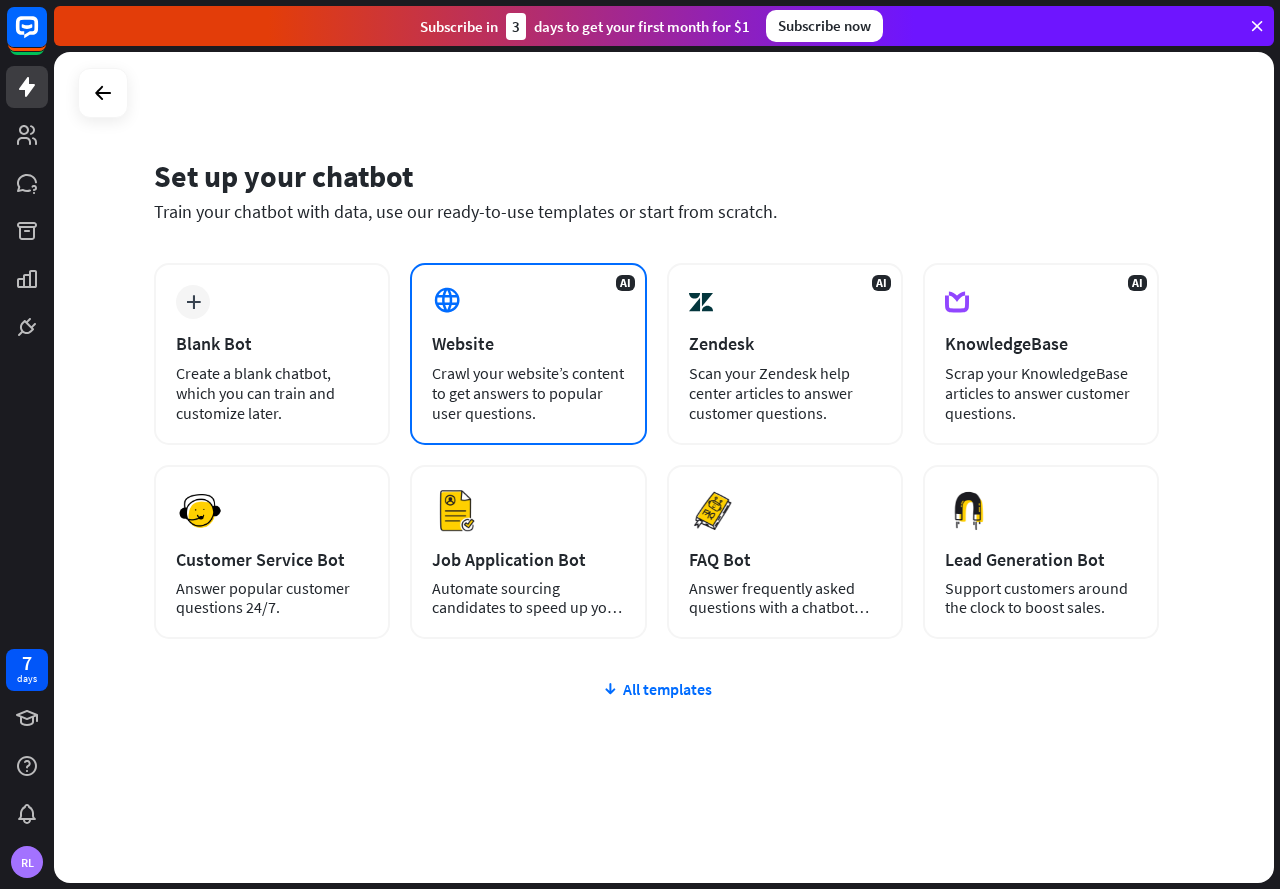 click on "Website" at bounding box center [528, 343] 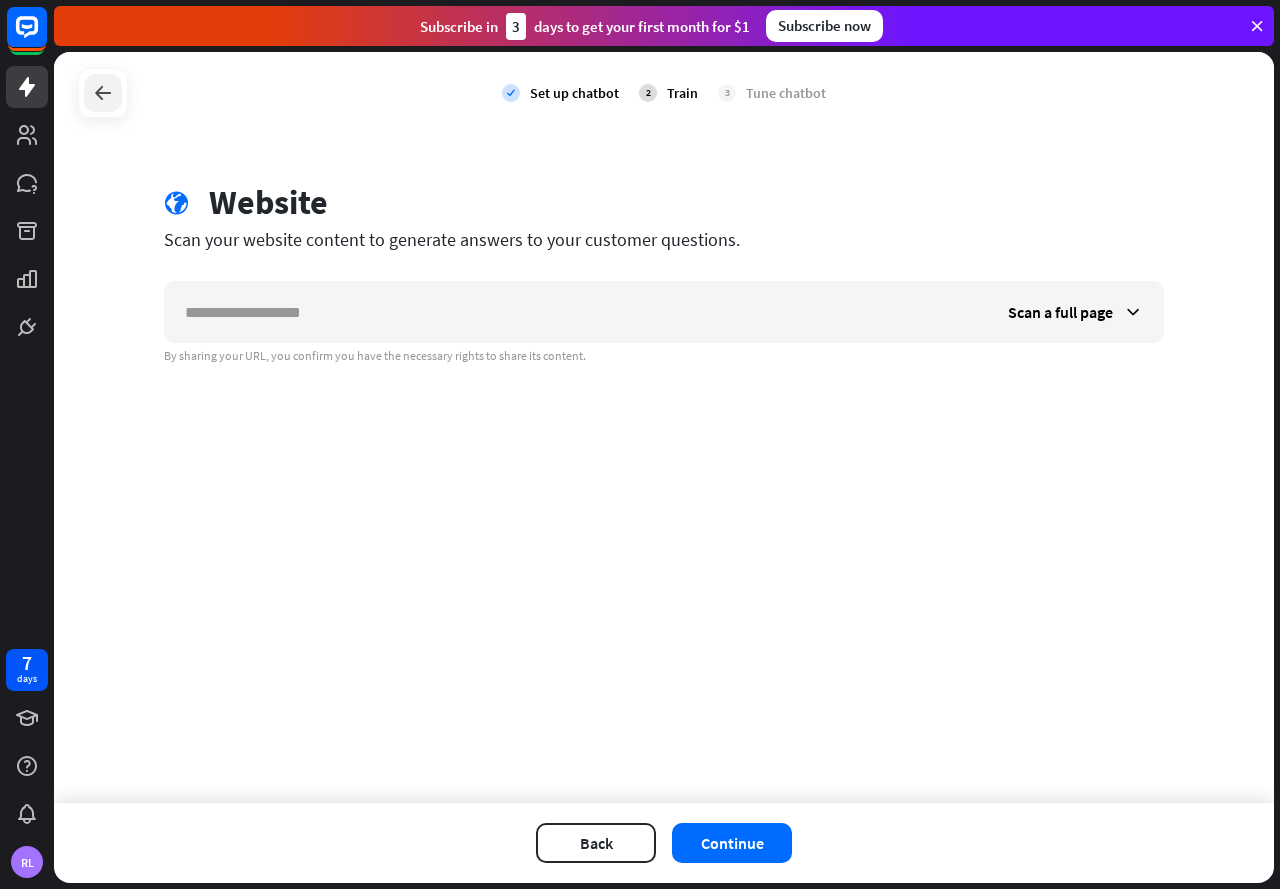 click at bounding box center [103, 93] 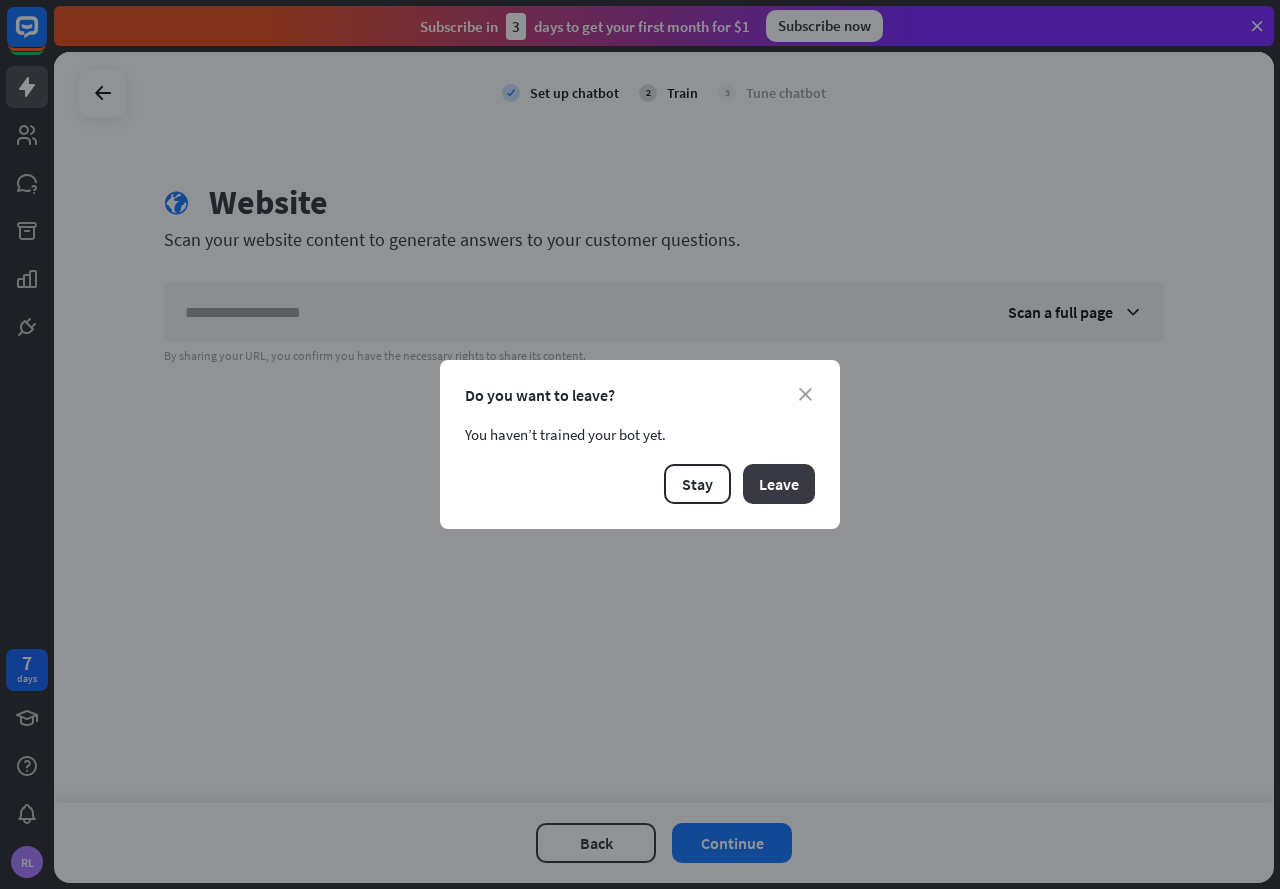 click on "Leave" at bounding box center [779, 484] 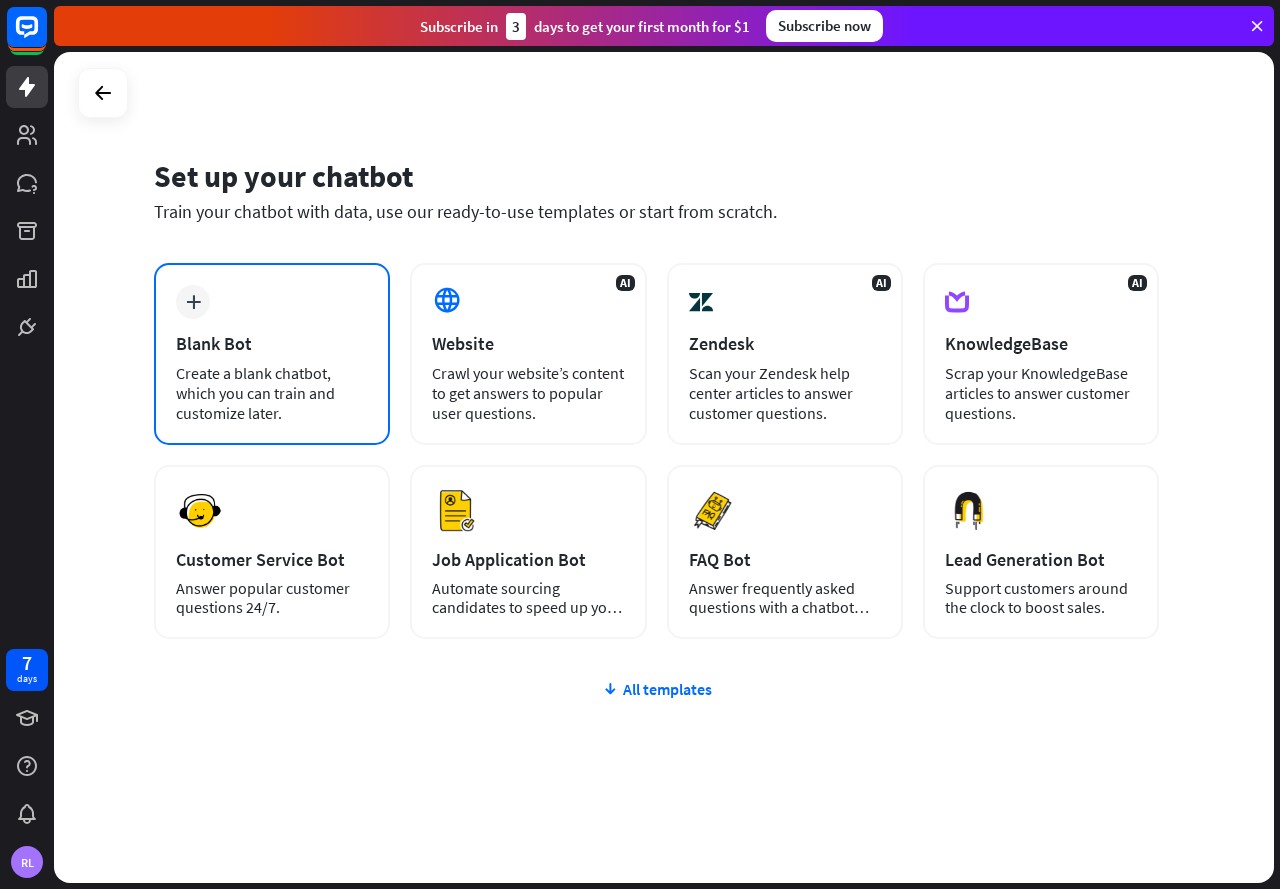 click on "Blank Bot" at bounding box center [272, 343] 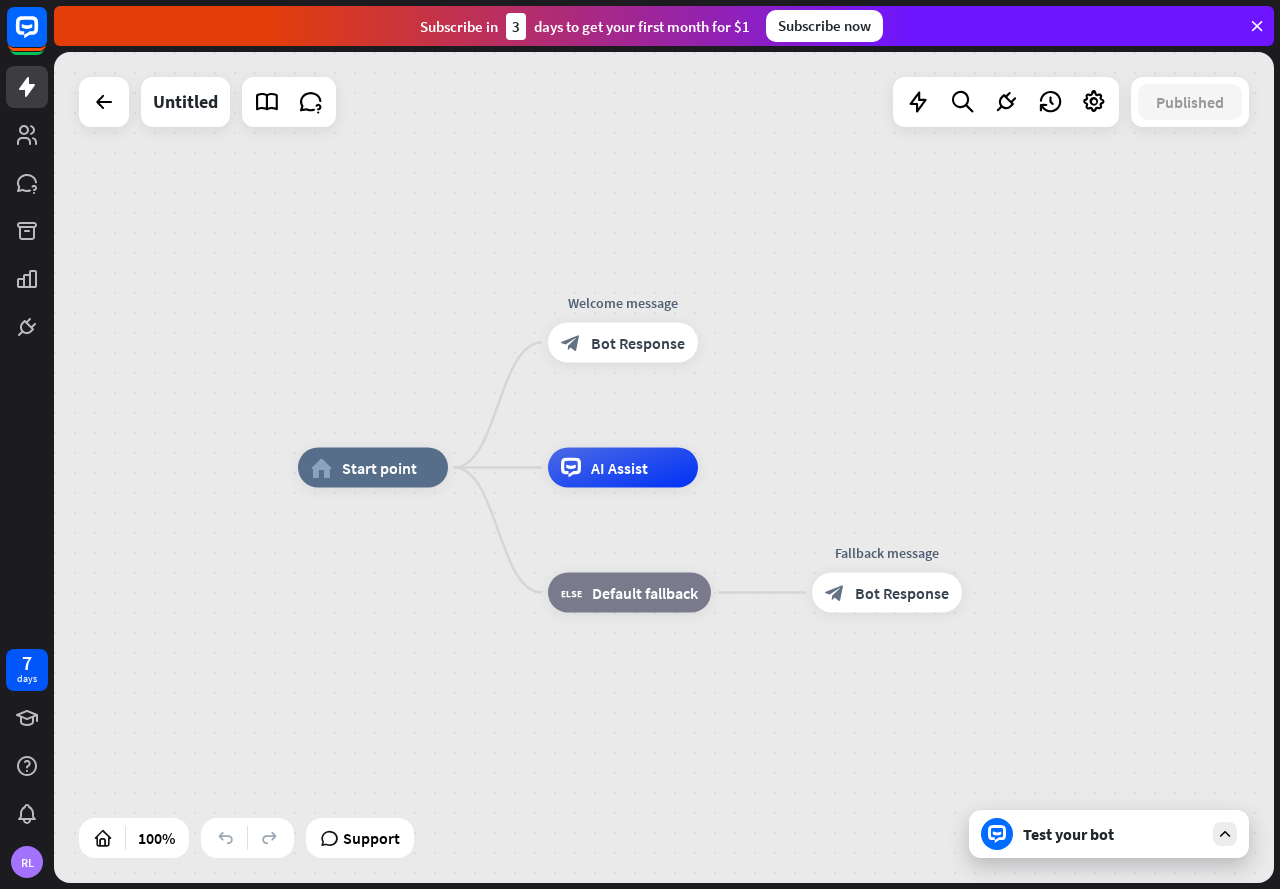 drag, startPoint x: 390, startPoint y: 471, endPoint x: 416, endPoint y: 400, distance: 75.61085 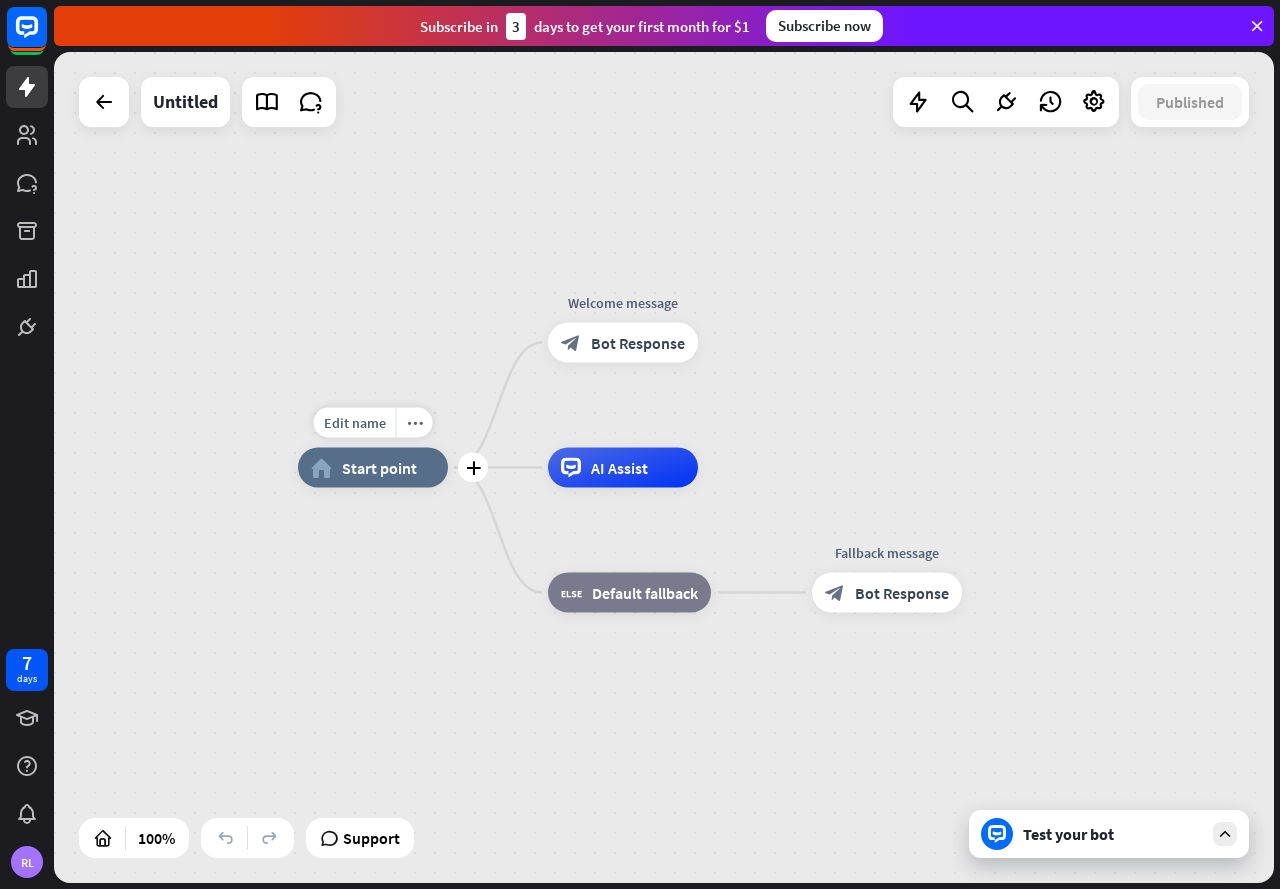 click on "Start point" at bounding box center (379, 468) 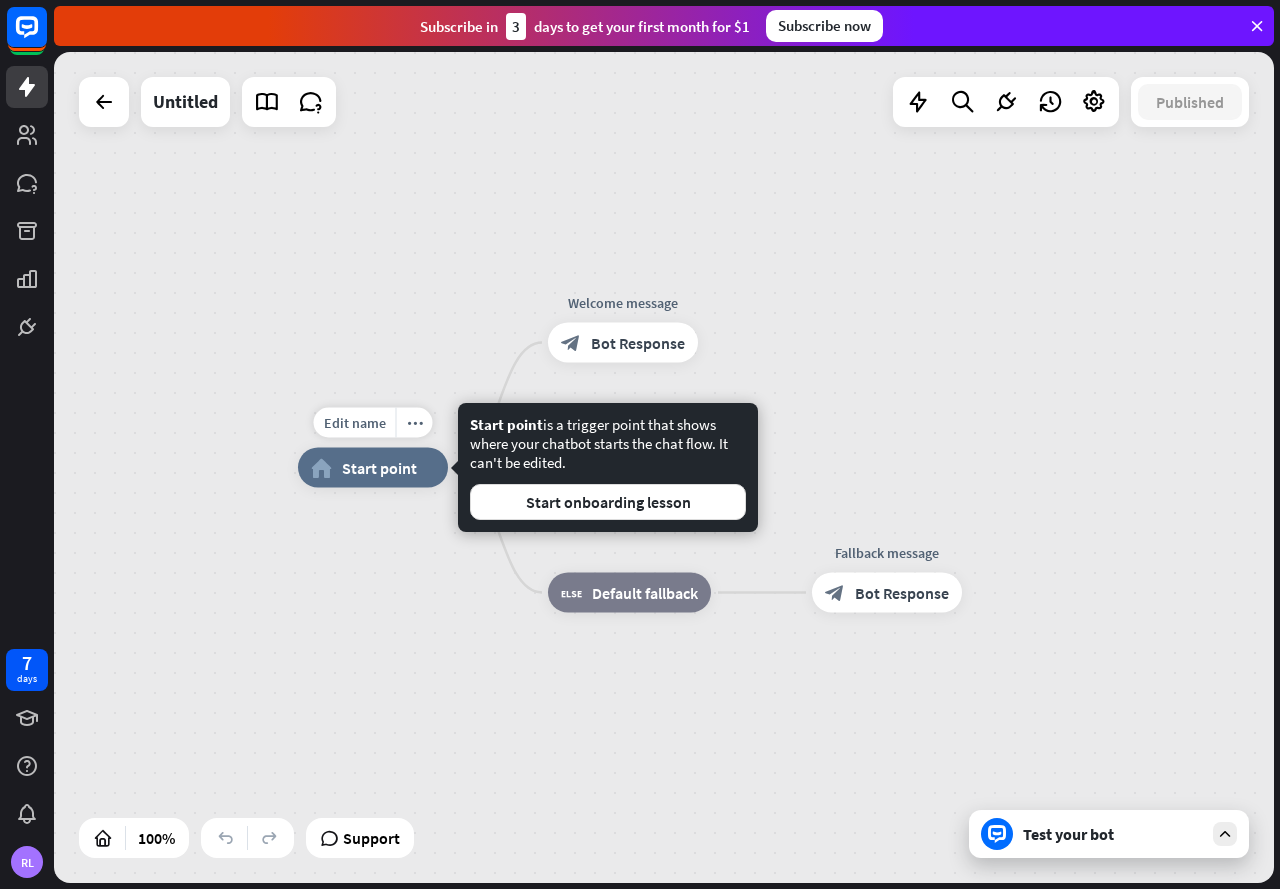 click on "Start point" at bounding box center [379, 468] 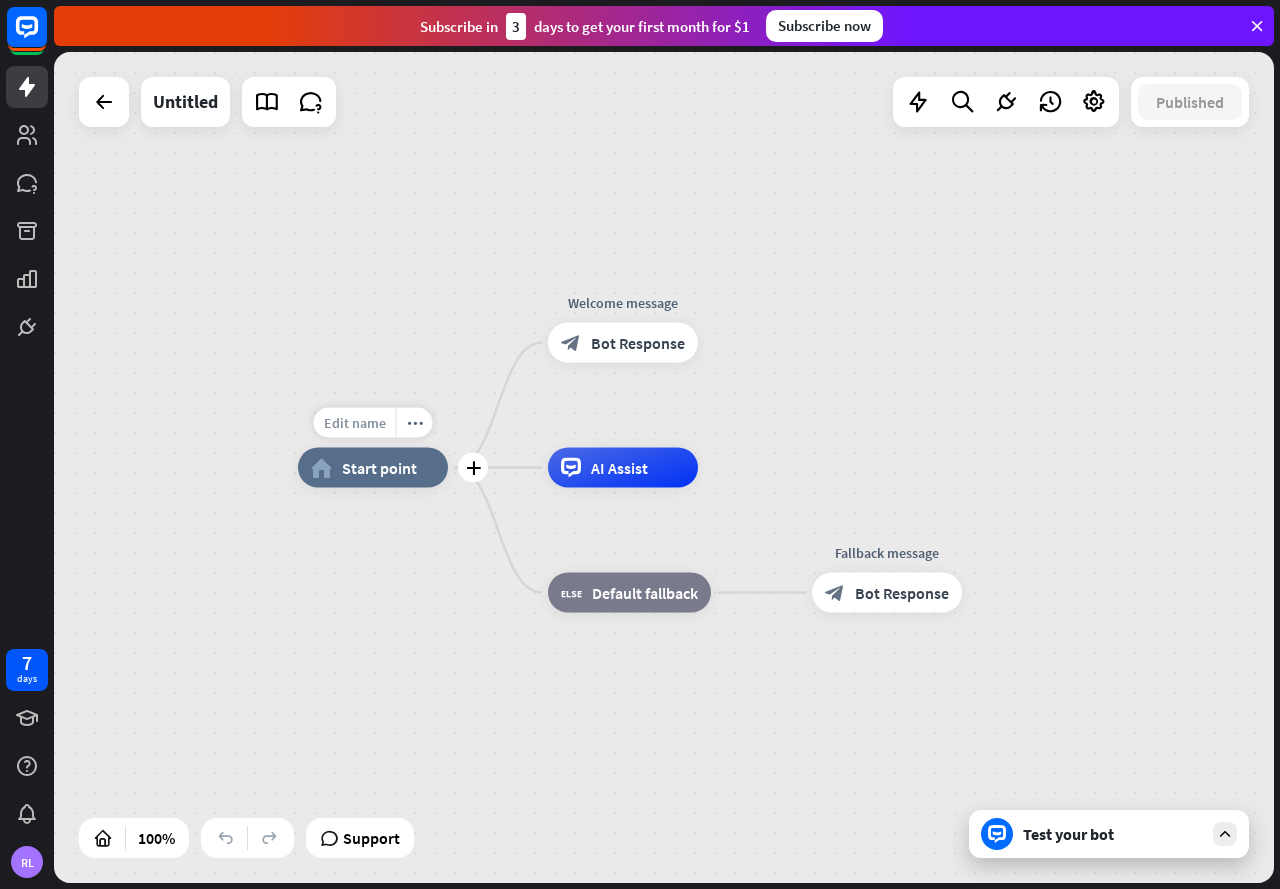 click on "Edit name" at bounding box center [355, 423] 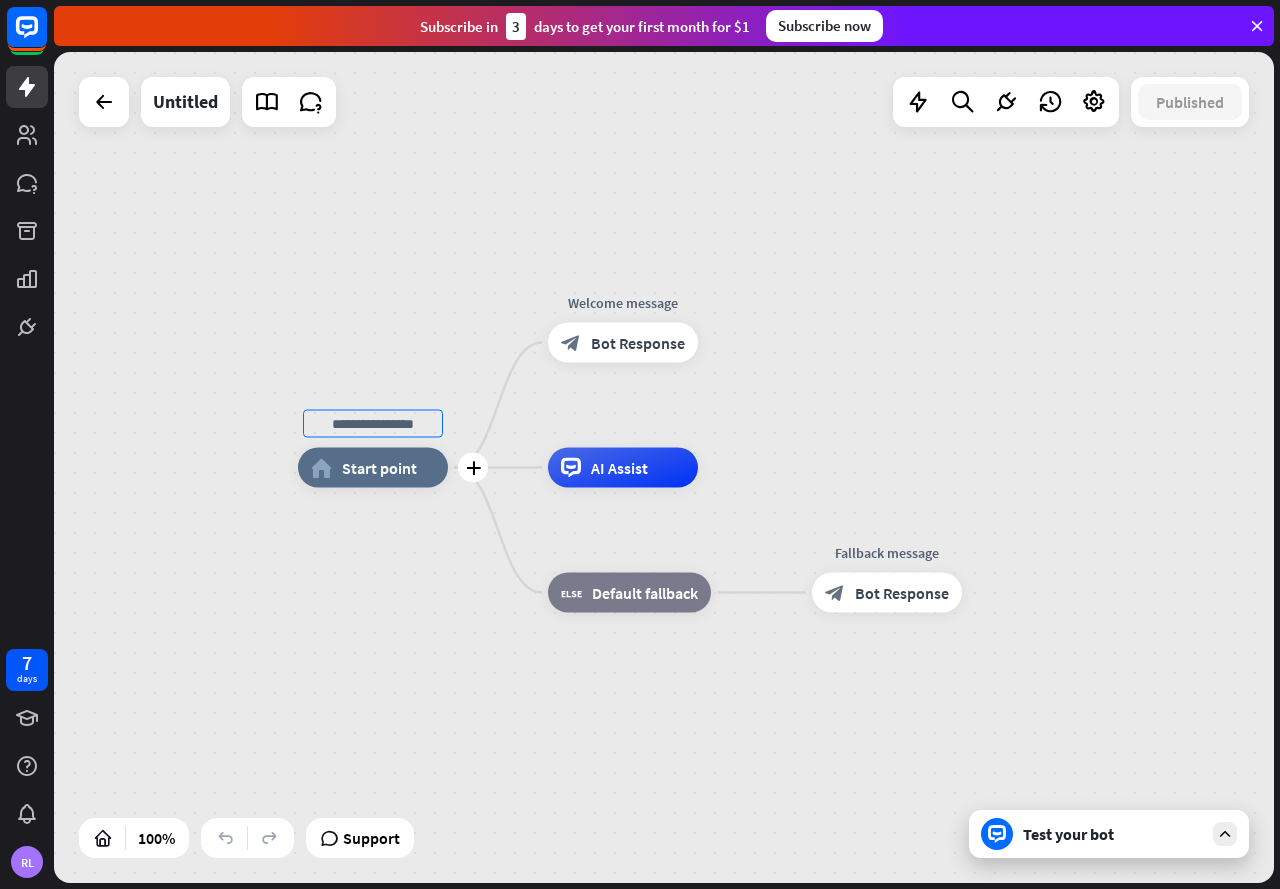 click at bounding box center (373, 424) 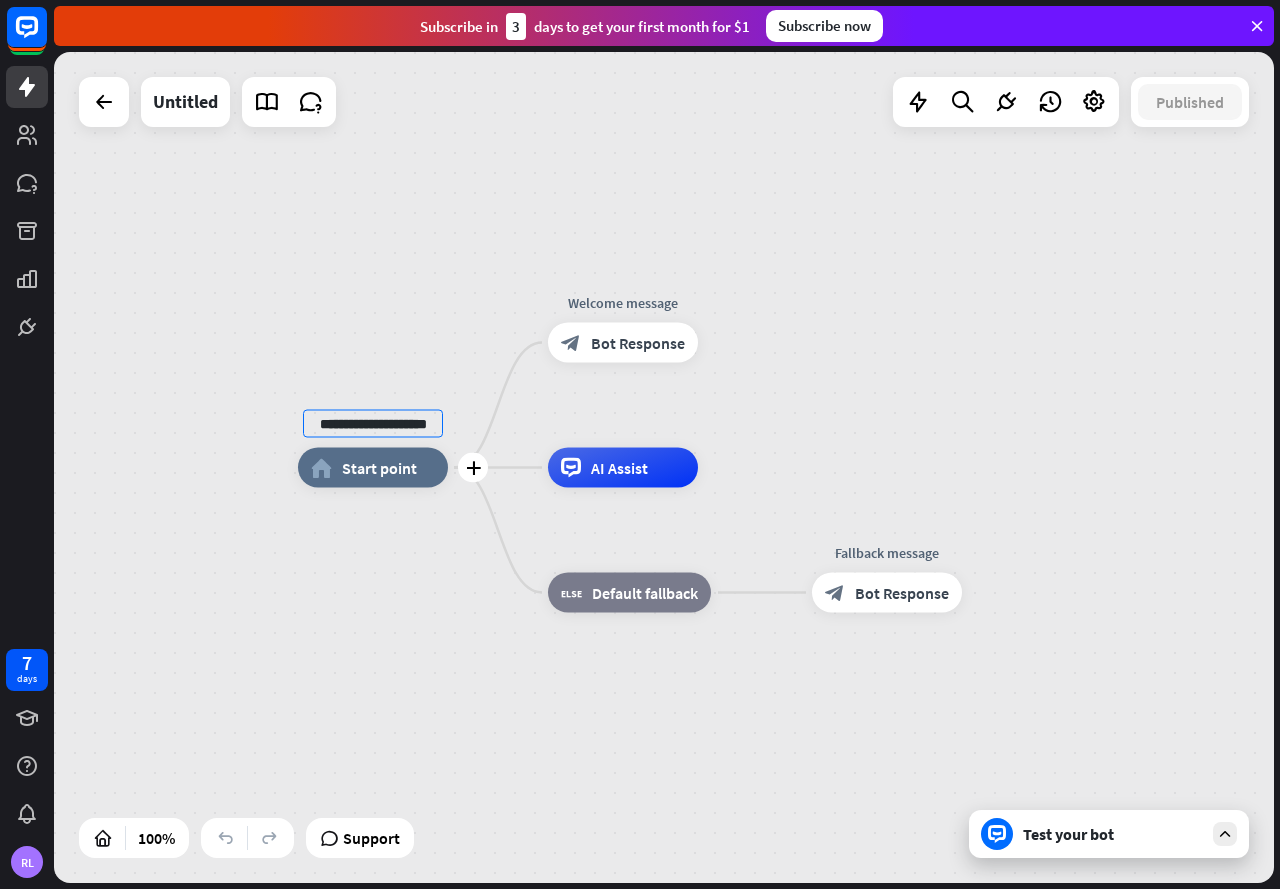 scroll, scrollTop: 0, scrollLeft: 30, axis: horizontal 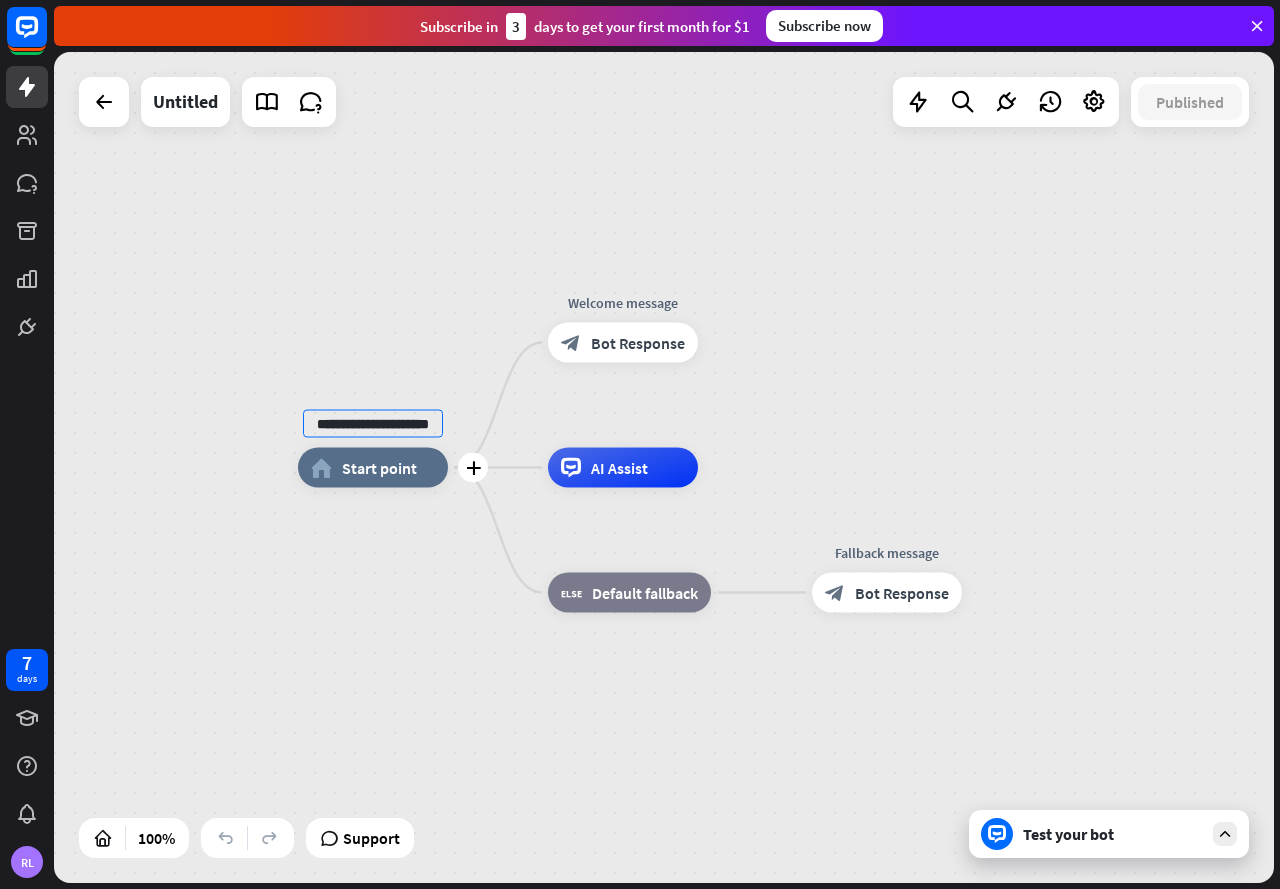 type on "**********" 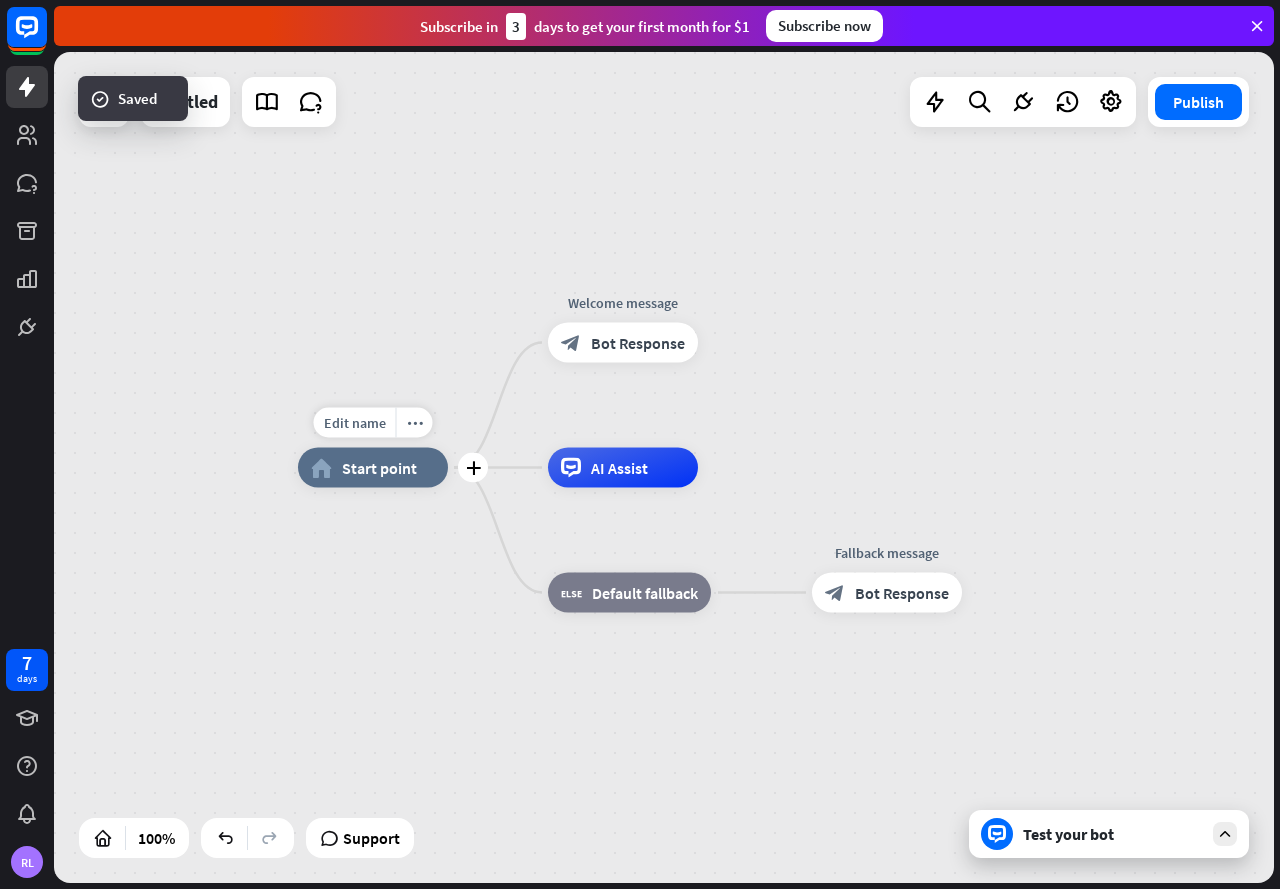 click on "Start point" at bounding box center (379, 468) 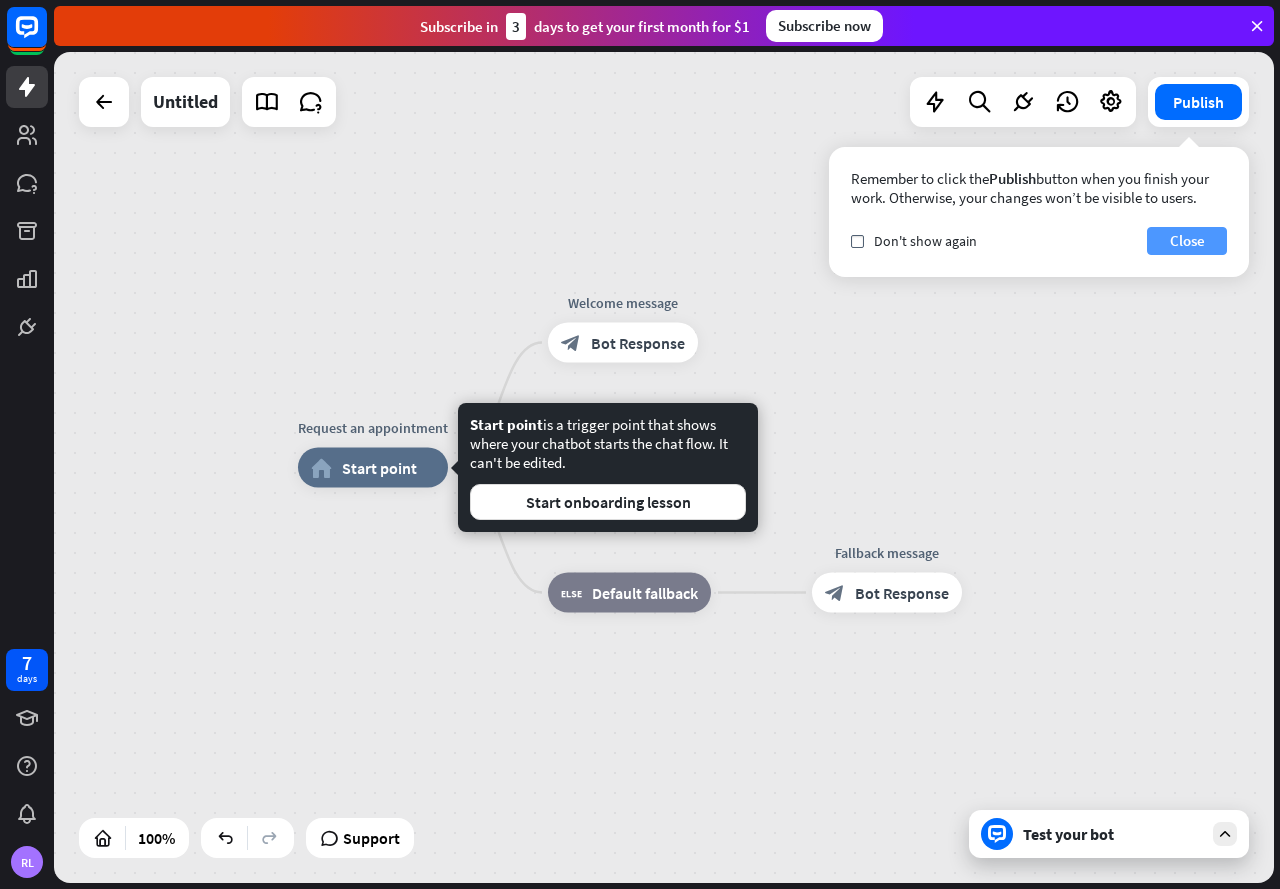 click on "Close" at bounding box center (1187, 241) 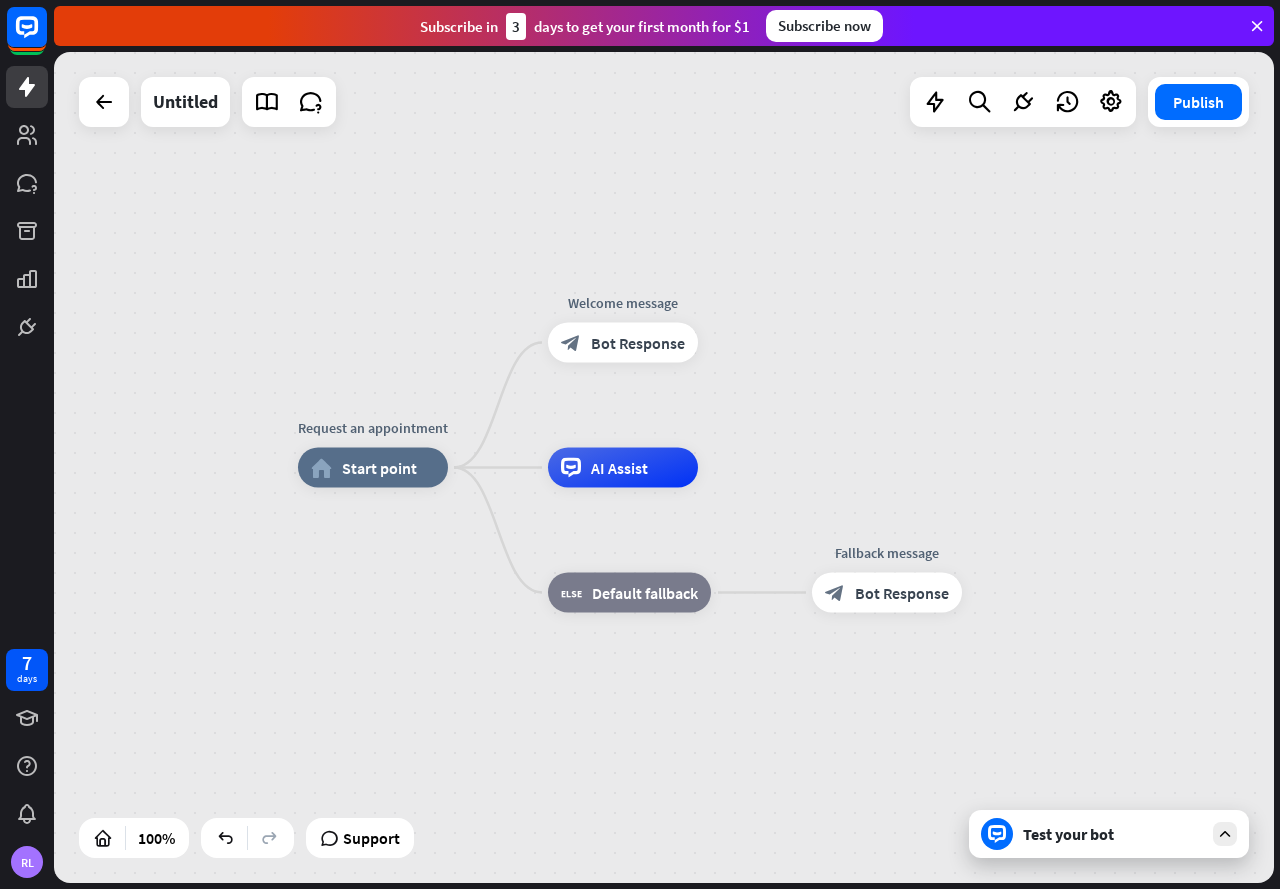 drag, startPoint x: 366, startPoint y: 468, endPoint x: 445, endPoint y: 280, distance: 203.92401 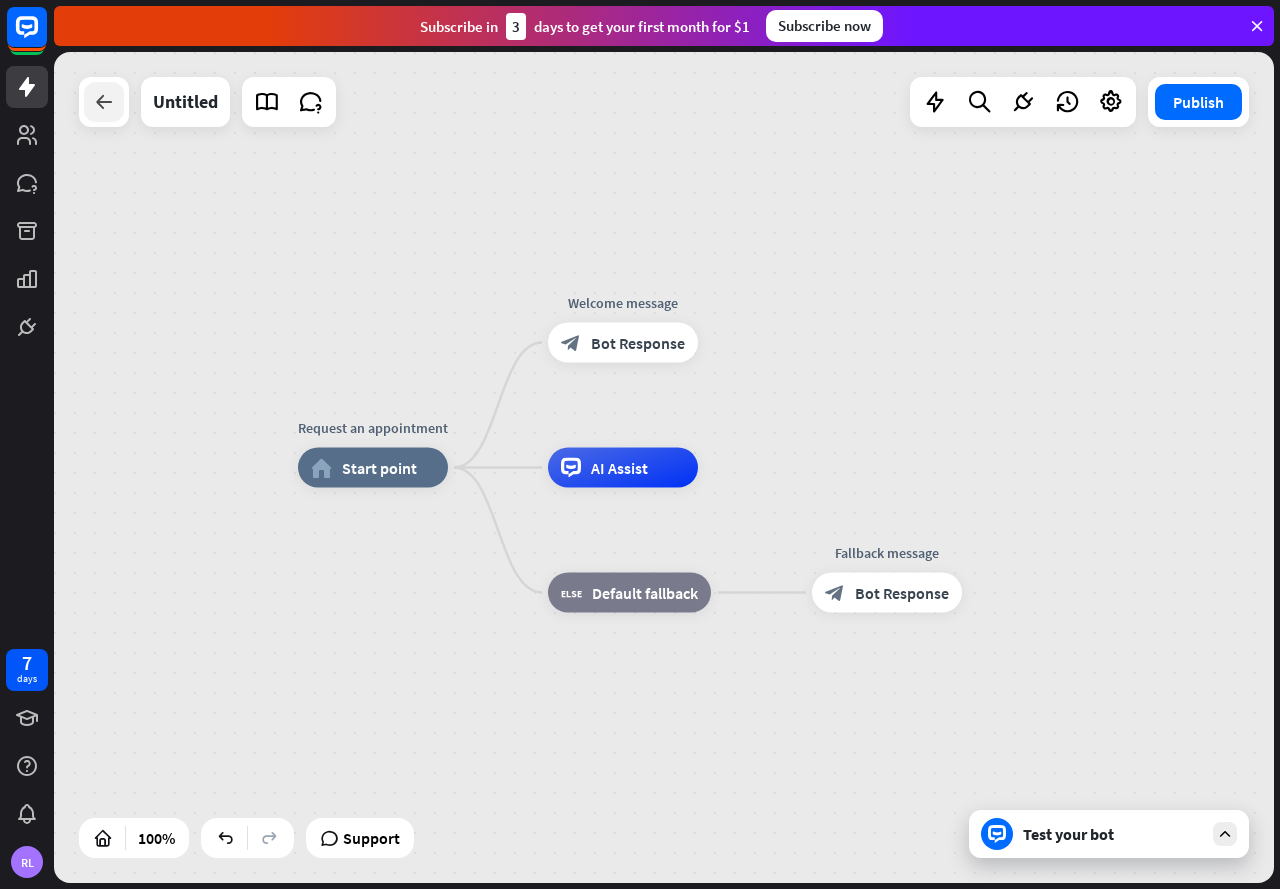 click at bounding box center (104, 102) 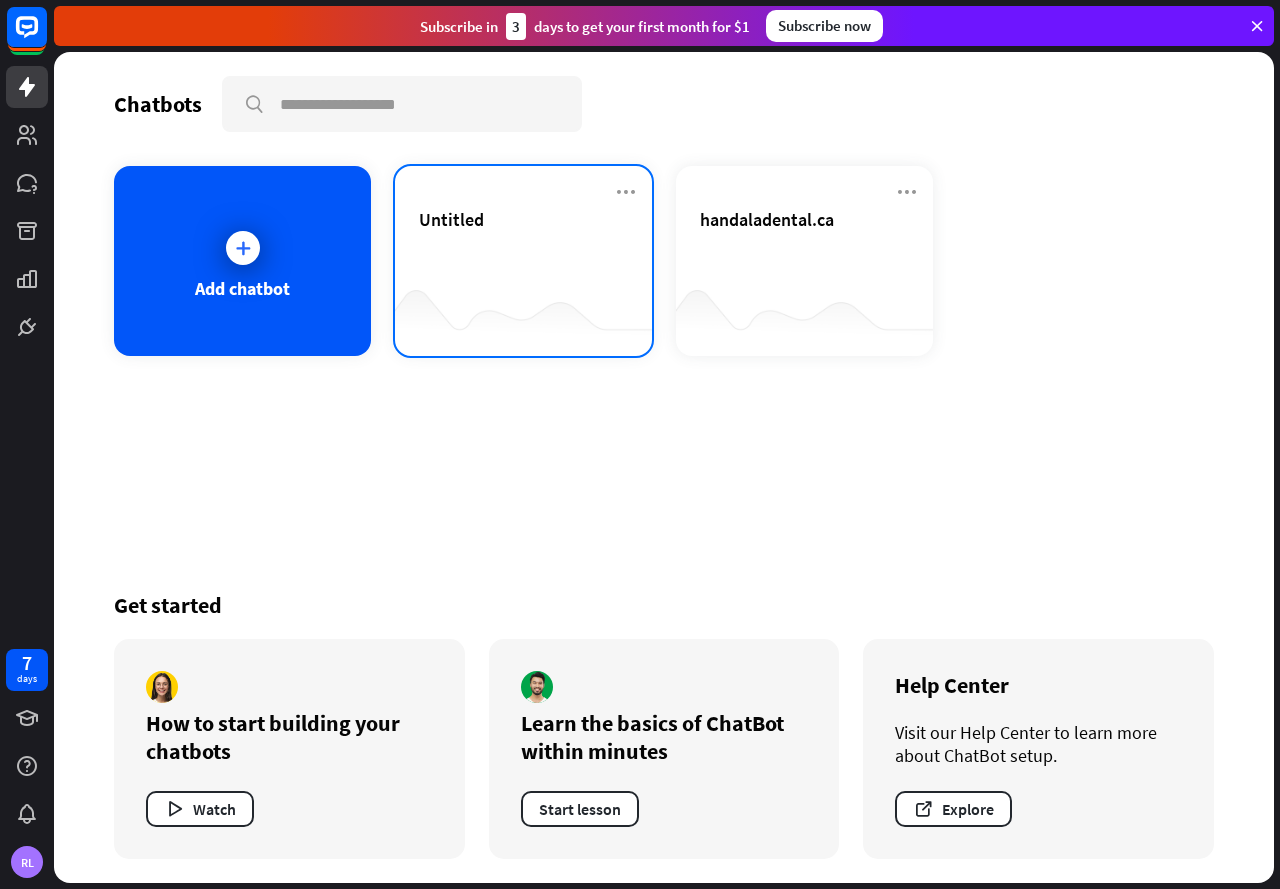 click on "Untitled" at bounding box center (523, 243) 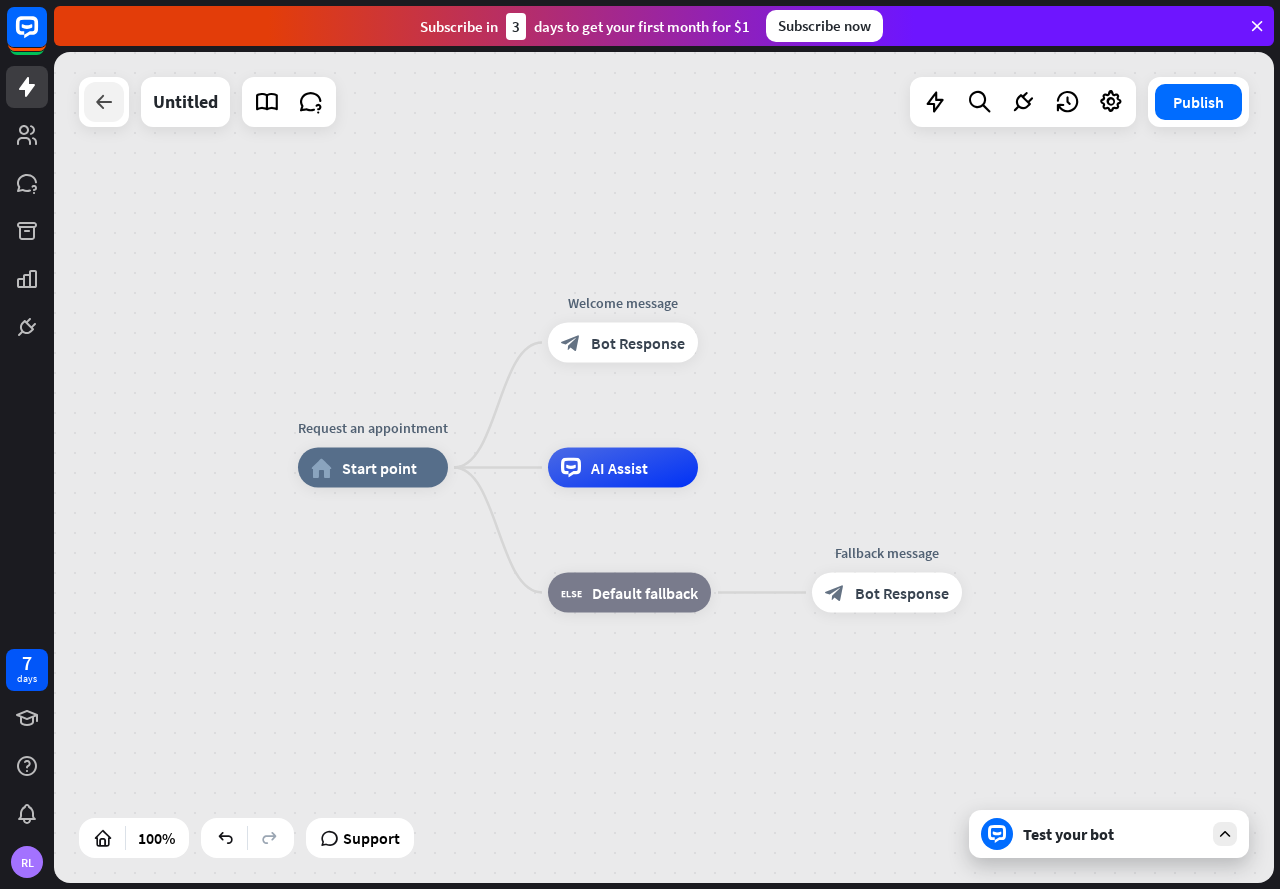 click at bounding box center [104, 102] 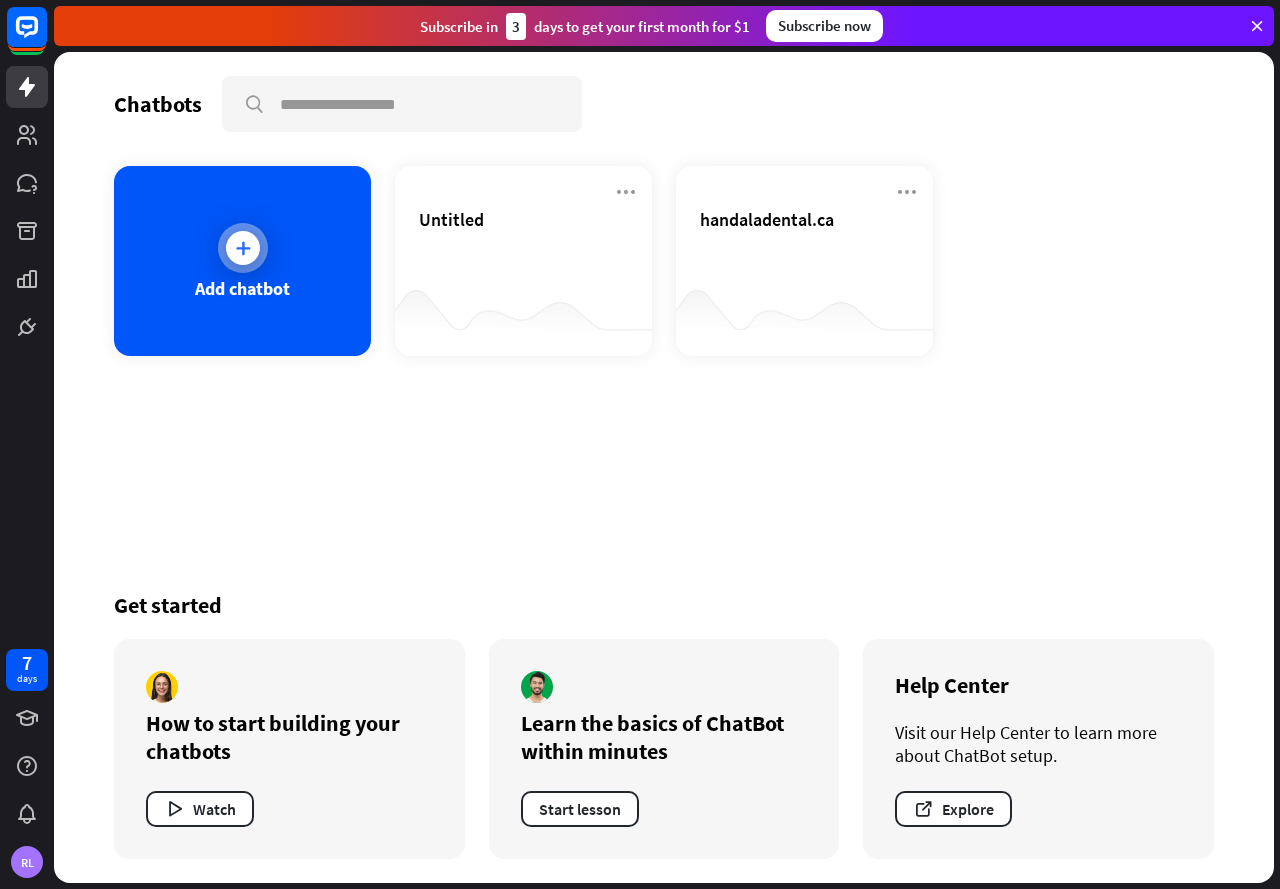 click at bounding box center [243, 248] 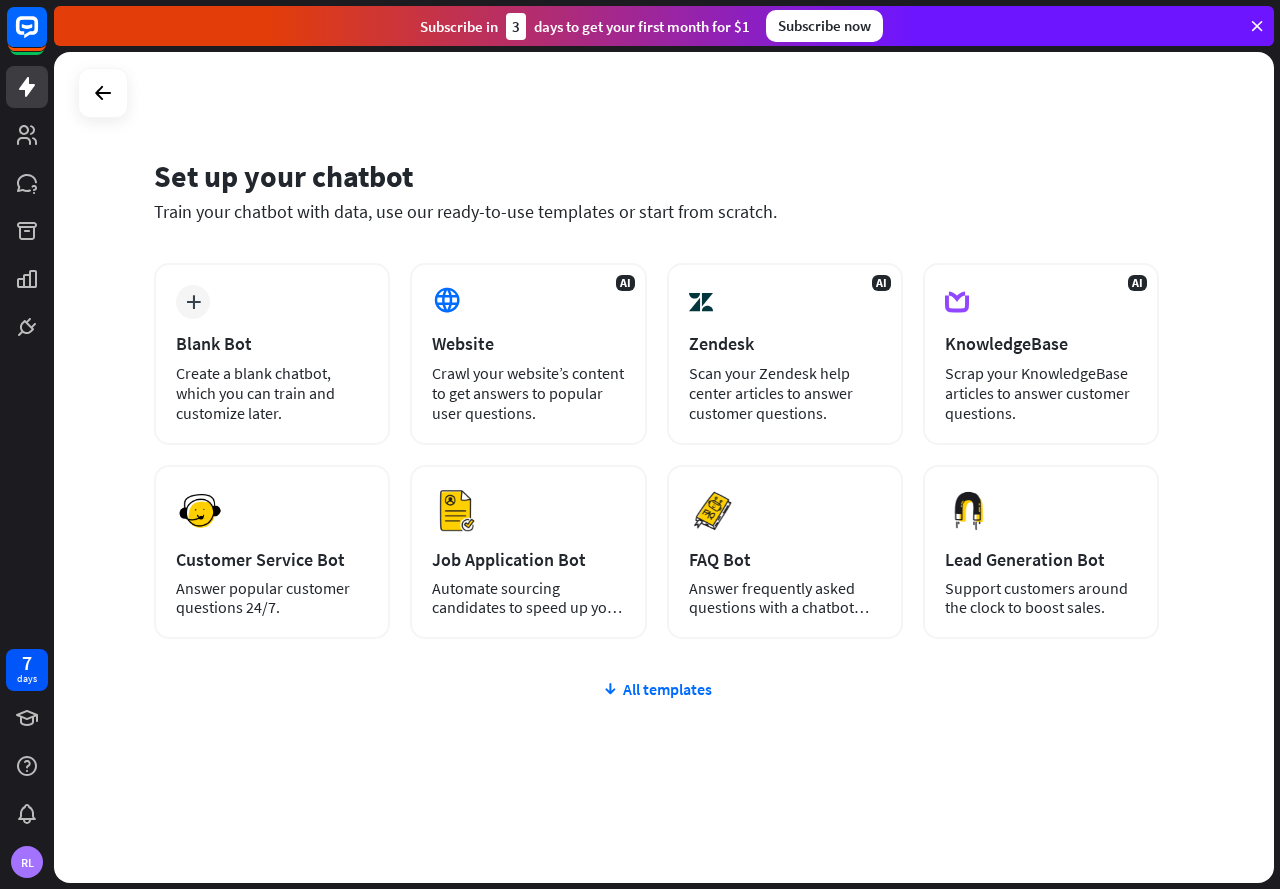 click on "plus   Blank Bot
Create a blank chatbot, which you can train and
customize later.
AI     Website
Crawl your website’s content to get answers to
popular user questions.
AI               Zendesk
Scan your Zendesk help center articles to answer
customer questions.
AI         KnowledgeBase
Scrap your KnowledgeBase articles to answer customer
questions.
Preview
Customer Service Bot
Answer popular customer questions 24/7.
Preview" at bounding box center (656, 571) 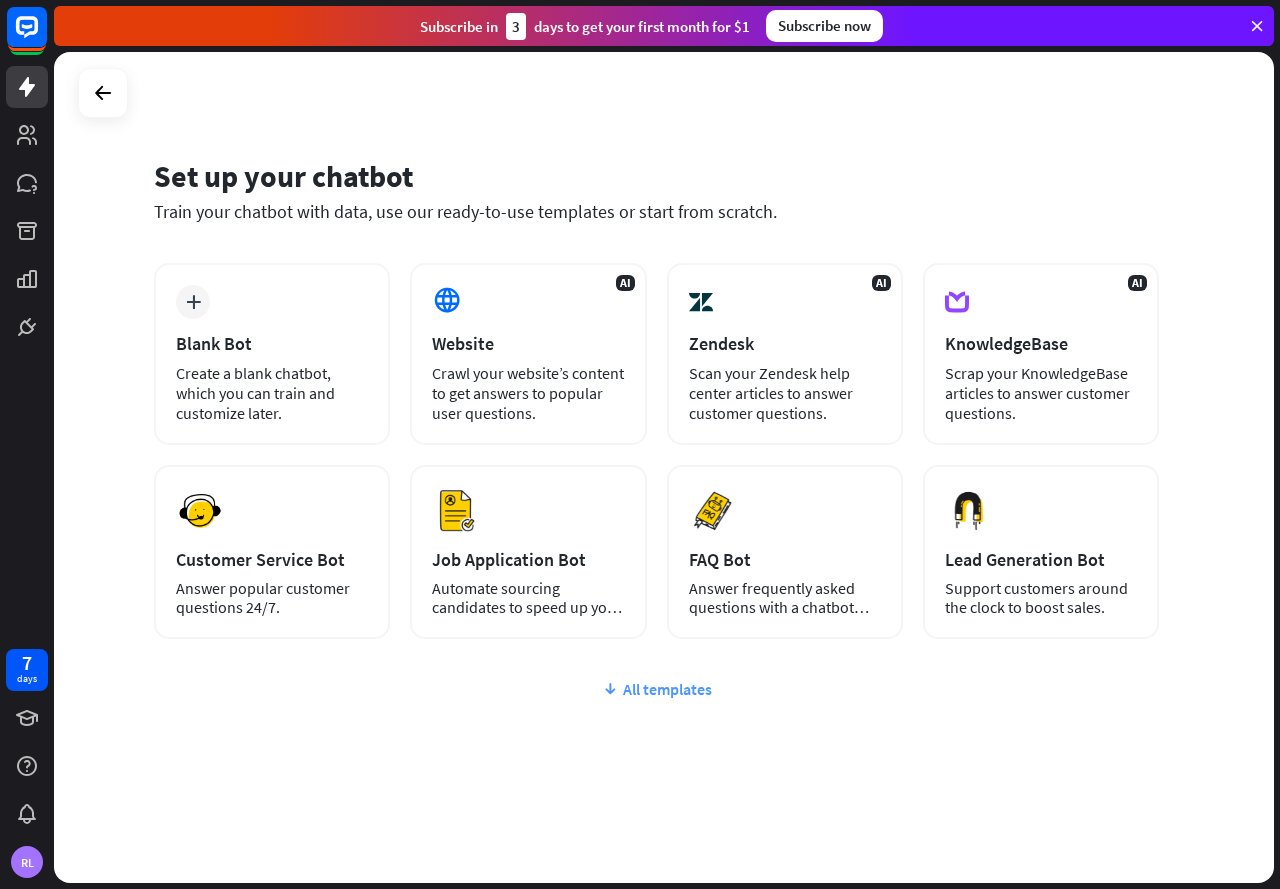 click on "All templates" at bounding box center (656, 689) 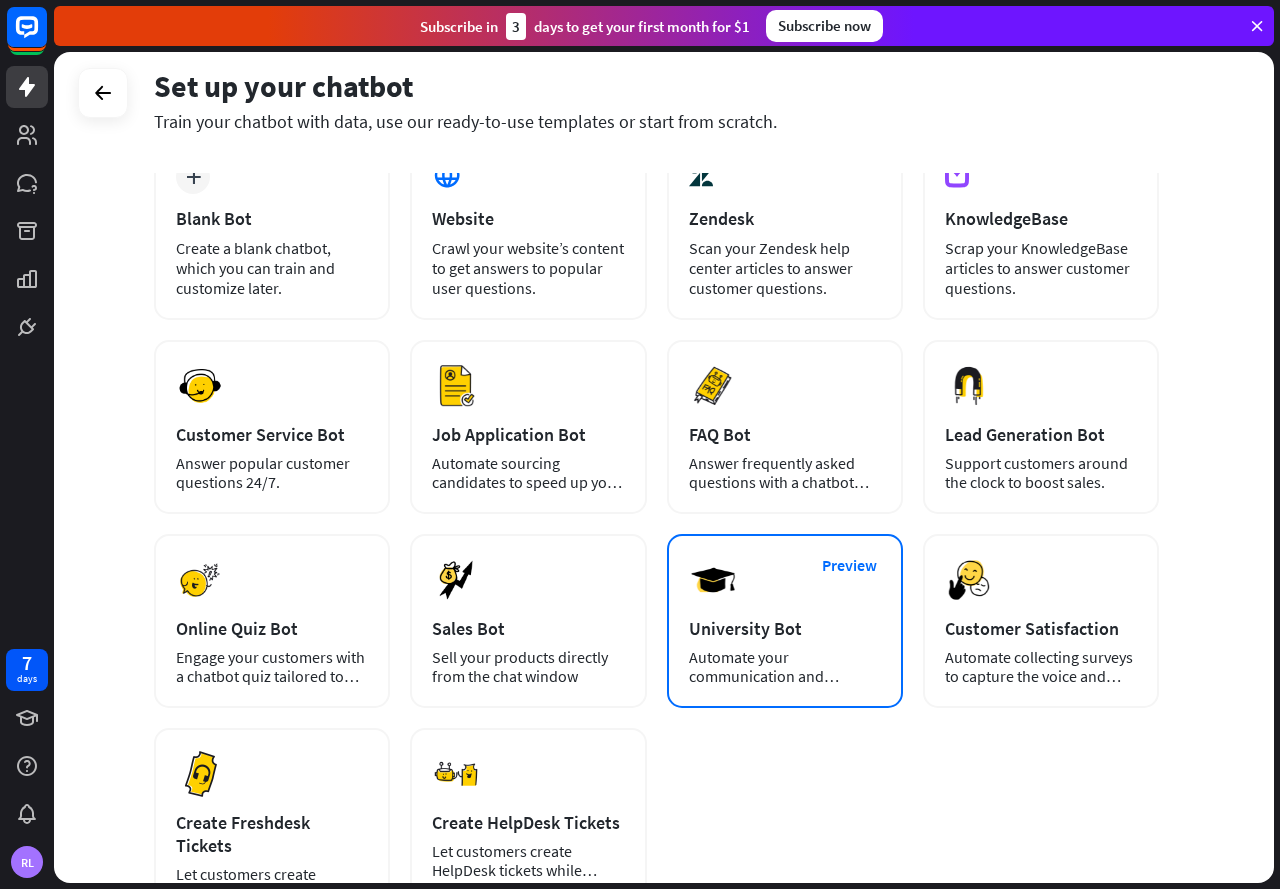 scroll, scrollTop: 0, scrollLeft: 0, axis: both 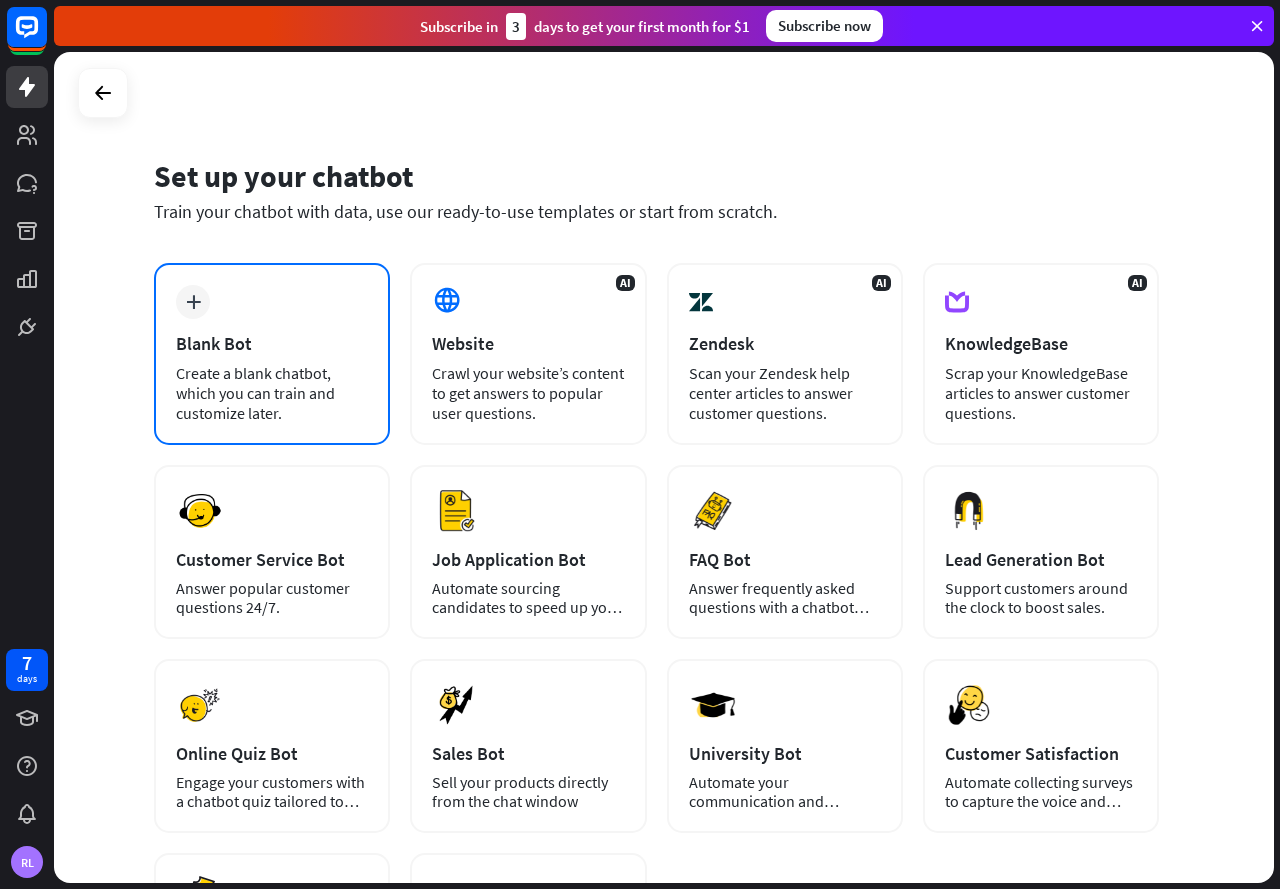 click on "Create a blank chatbot, which you can train and
customize later." at bounding box center (272, 393) 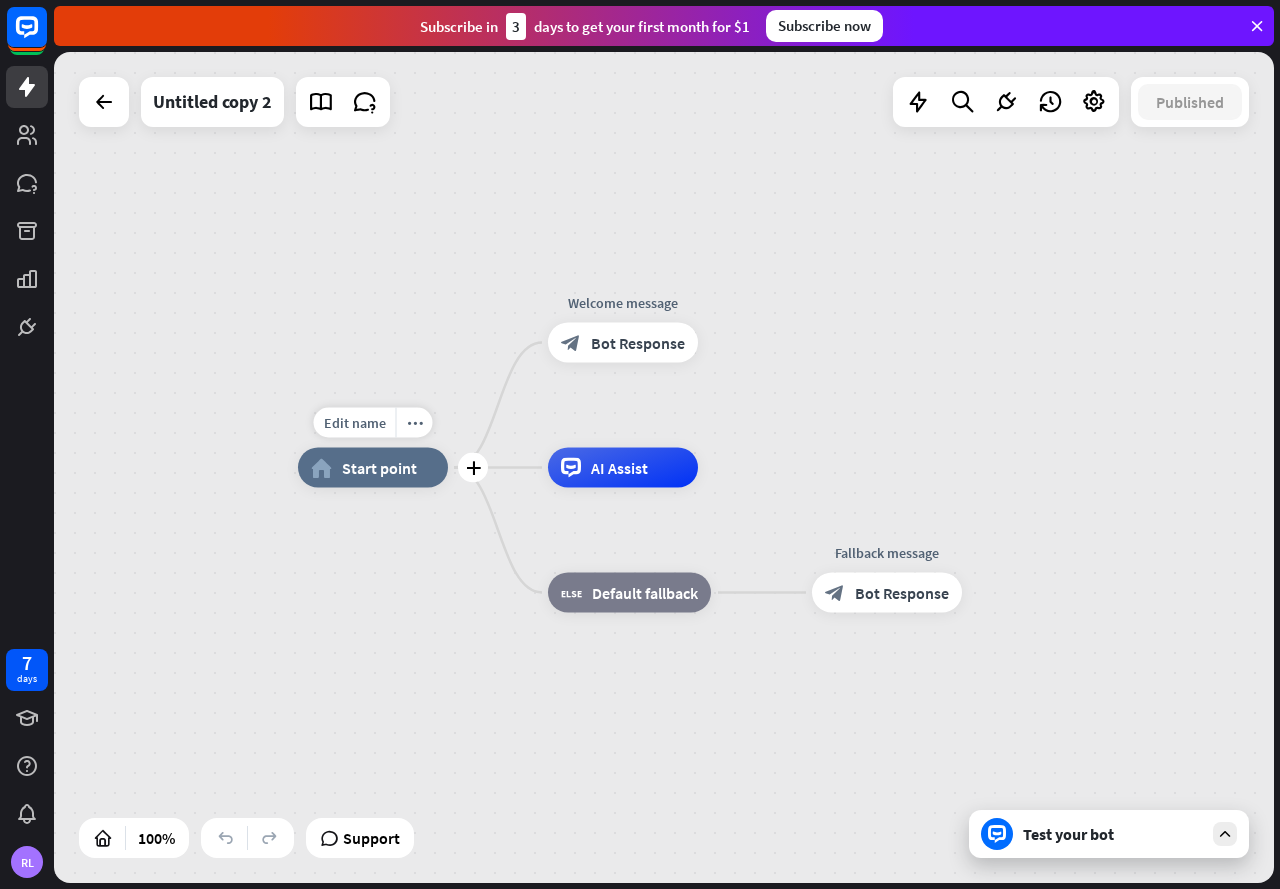click on "Start point" at bounding box center (379, 468) 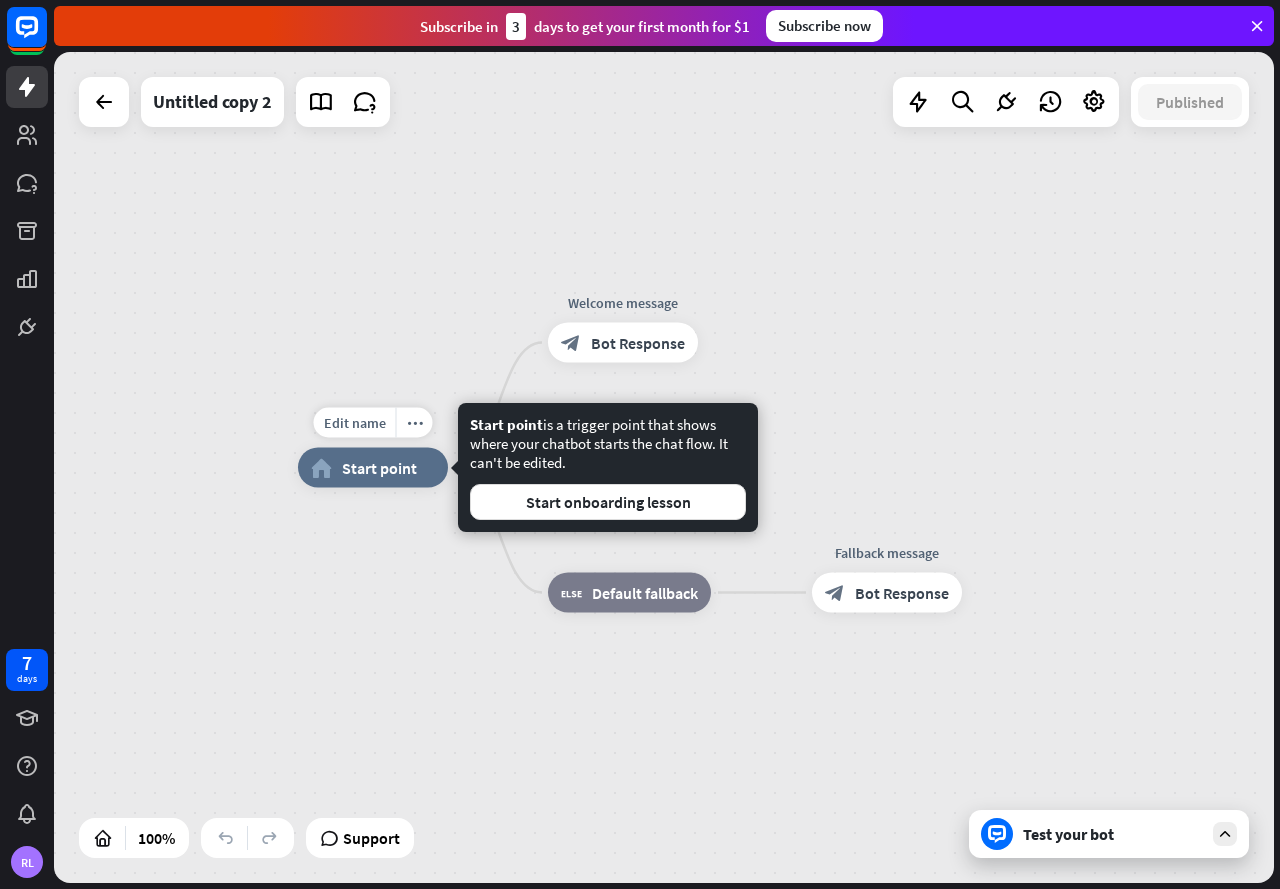 click on "Start point" at bounding box center [379, 468] 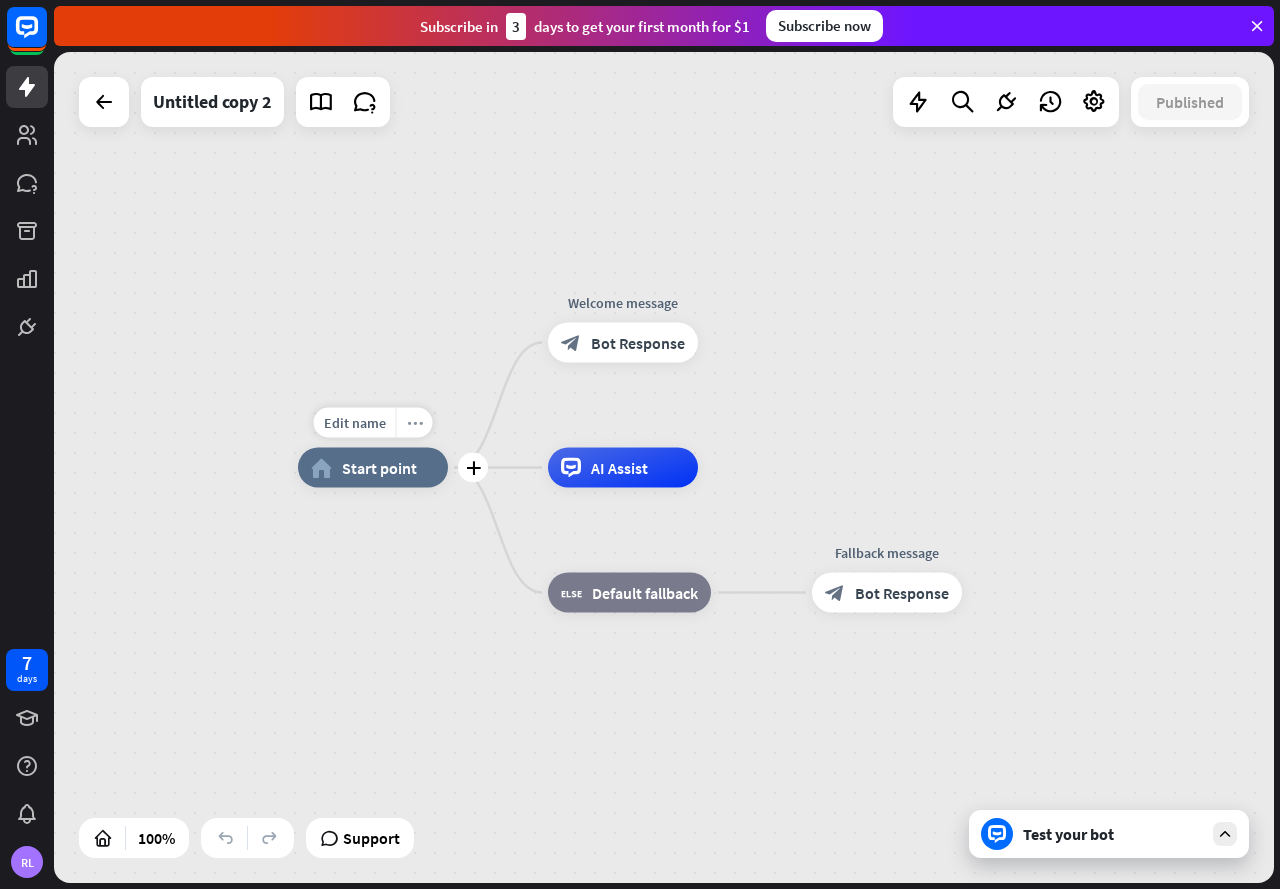 click on "more_horiz" at bounding box center (414, 423) 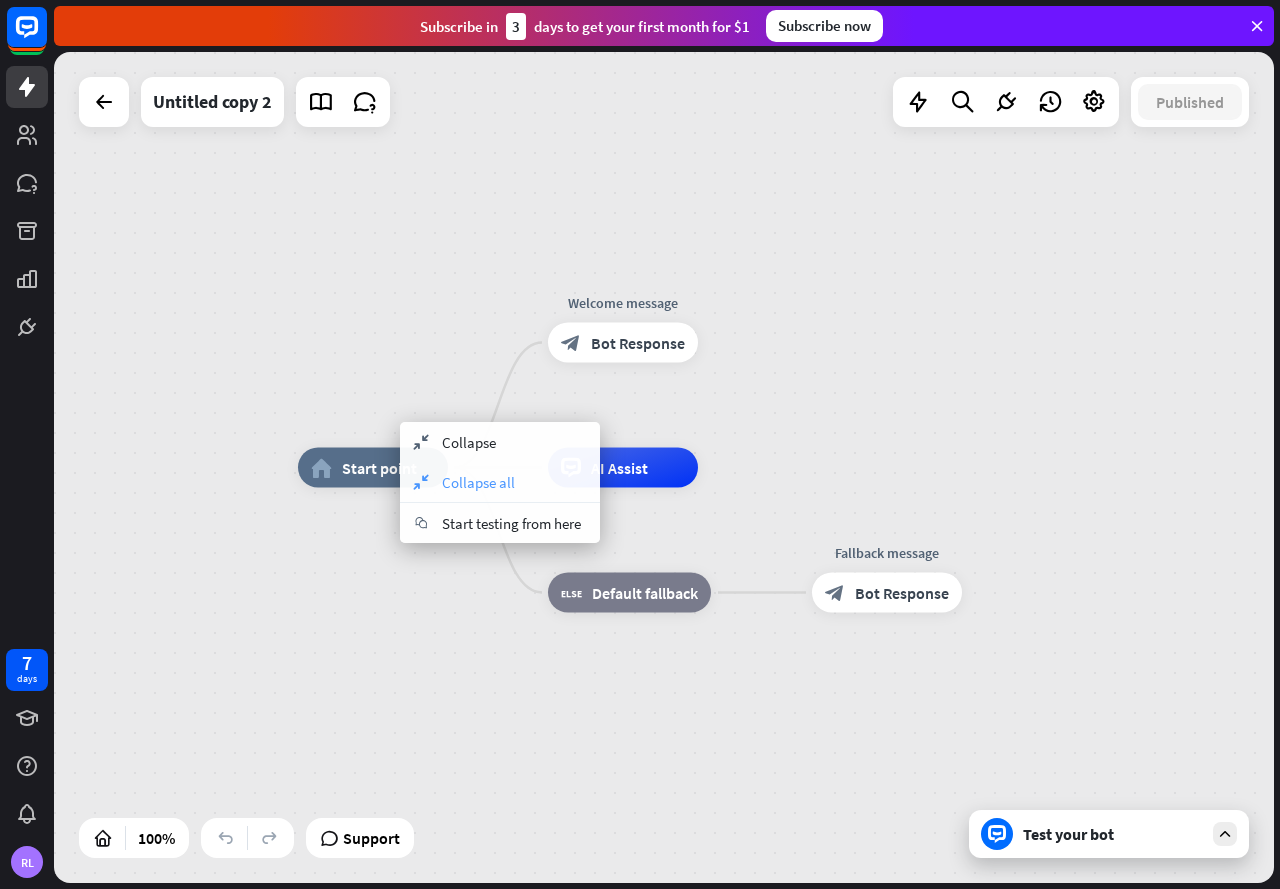click on "Collapse all" at bounding box center (478, 482) 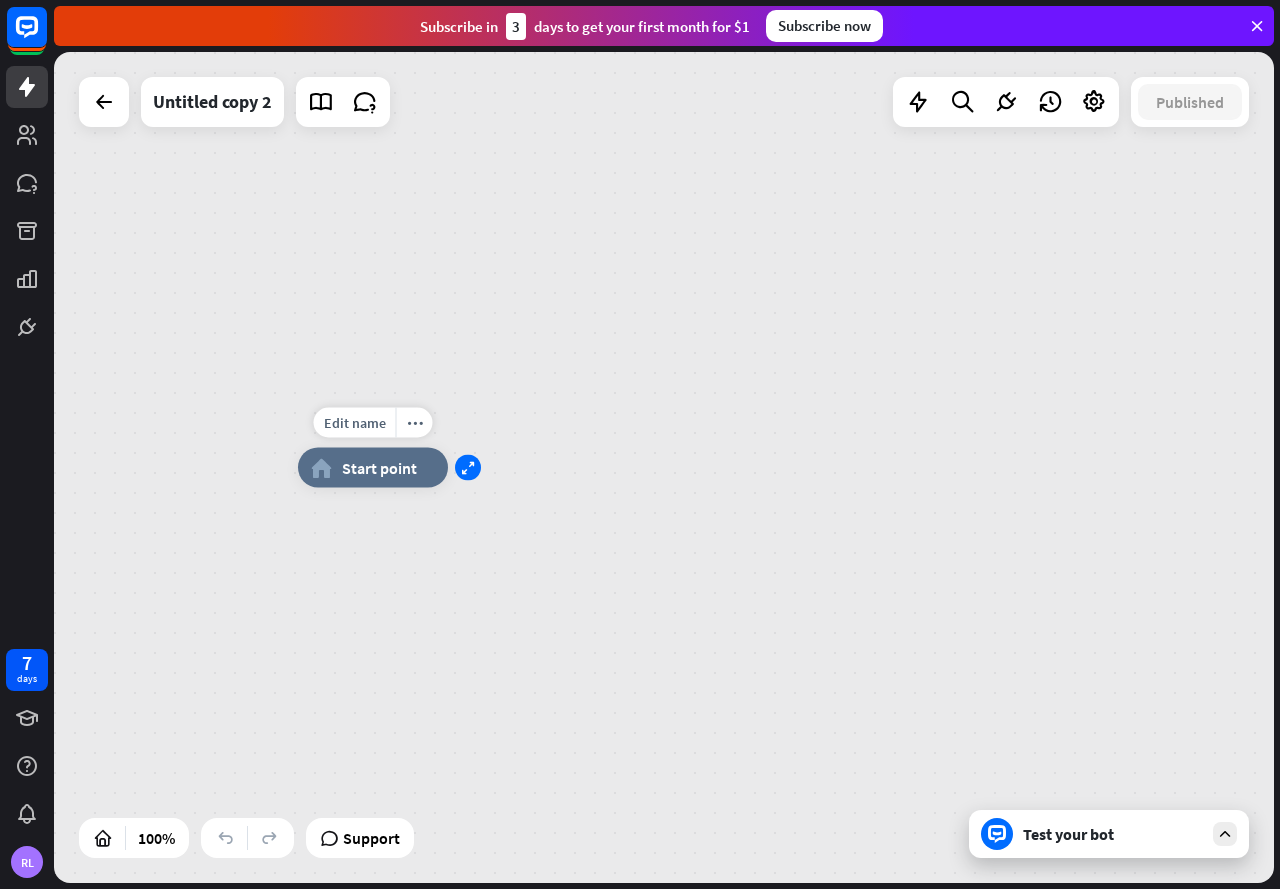 click on "expand" at bounding box center [468, 468] 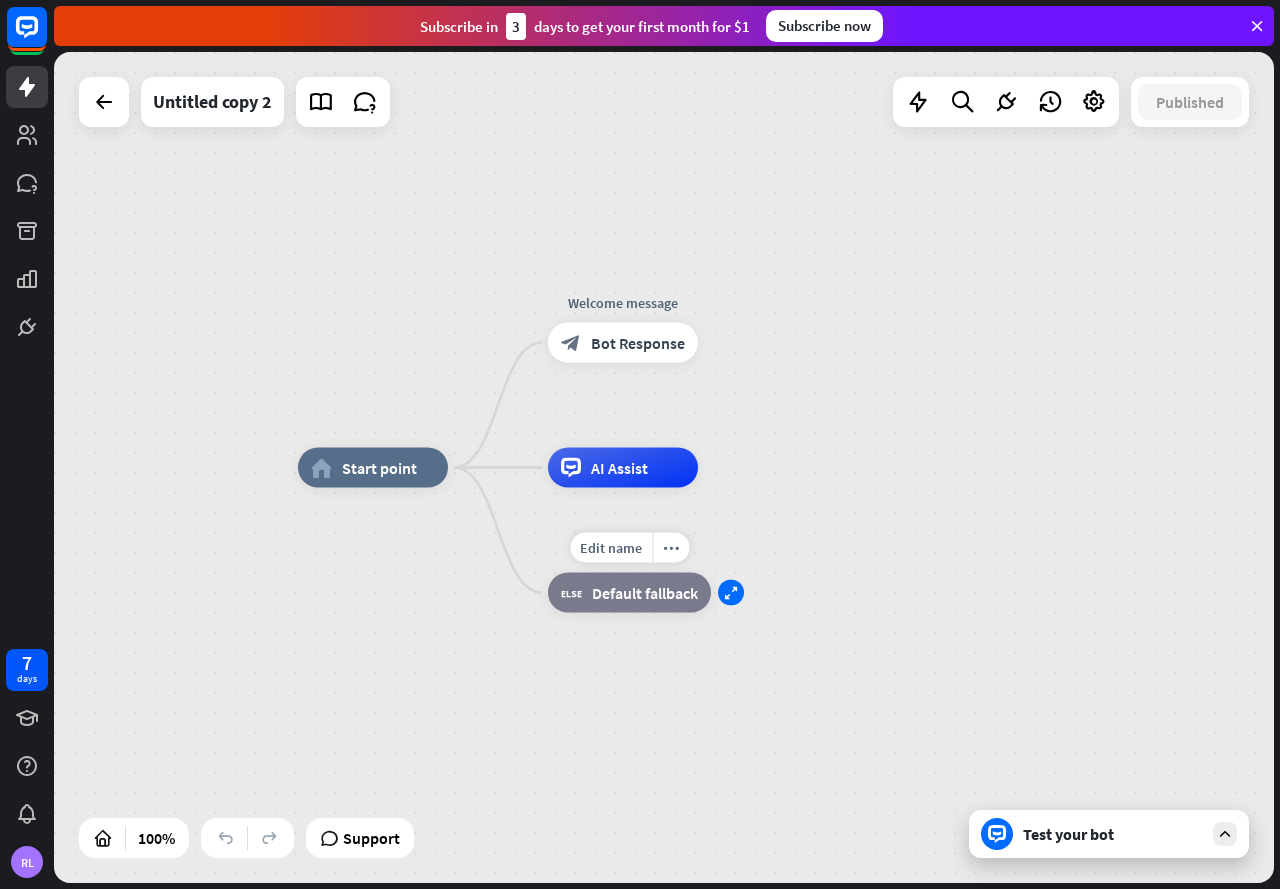 click on "expand" at bounding box center [731, 592] 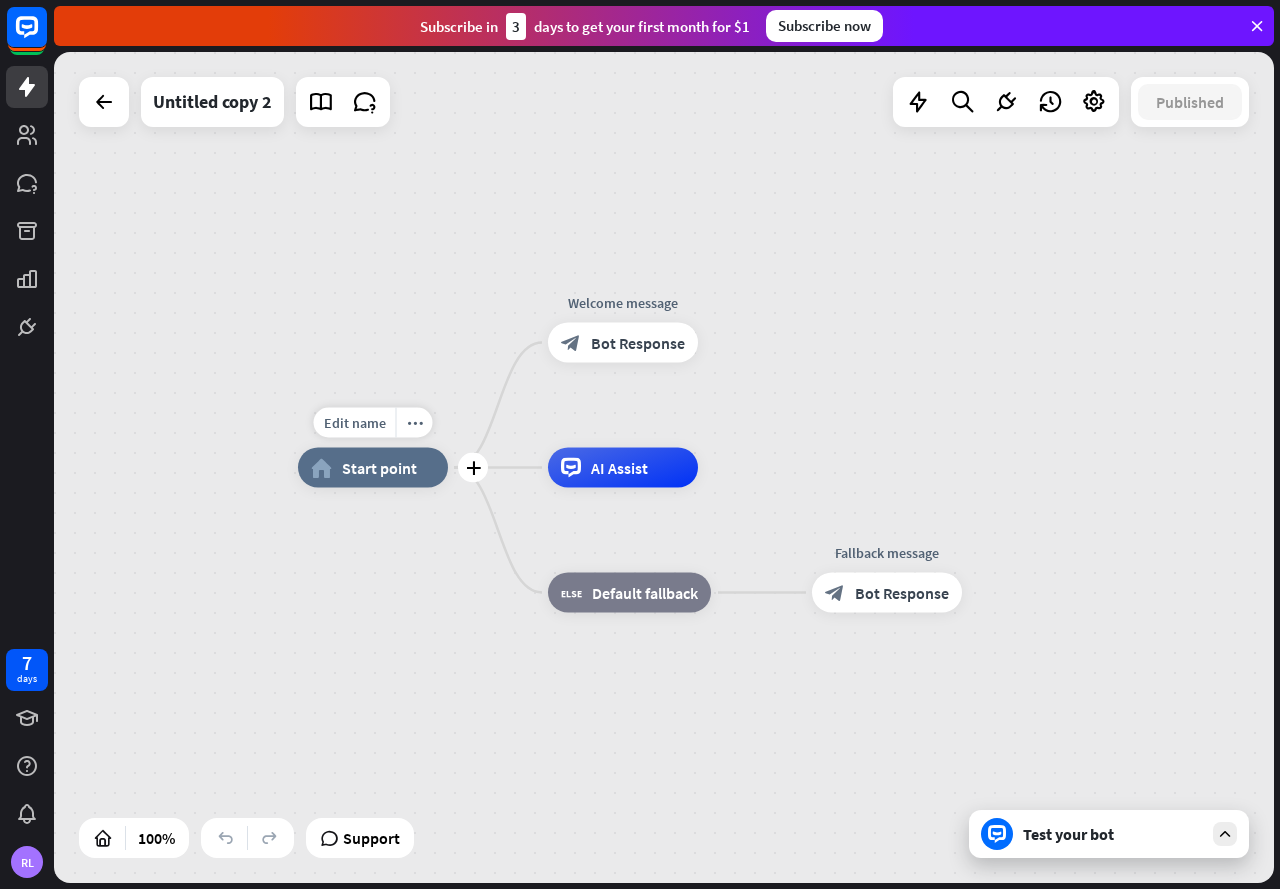 click on "home_2   Start point" at bounding box center (373, 468) 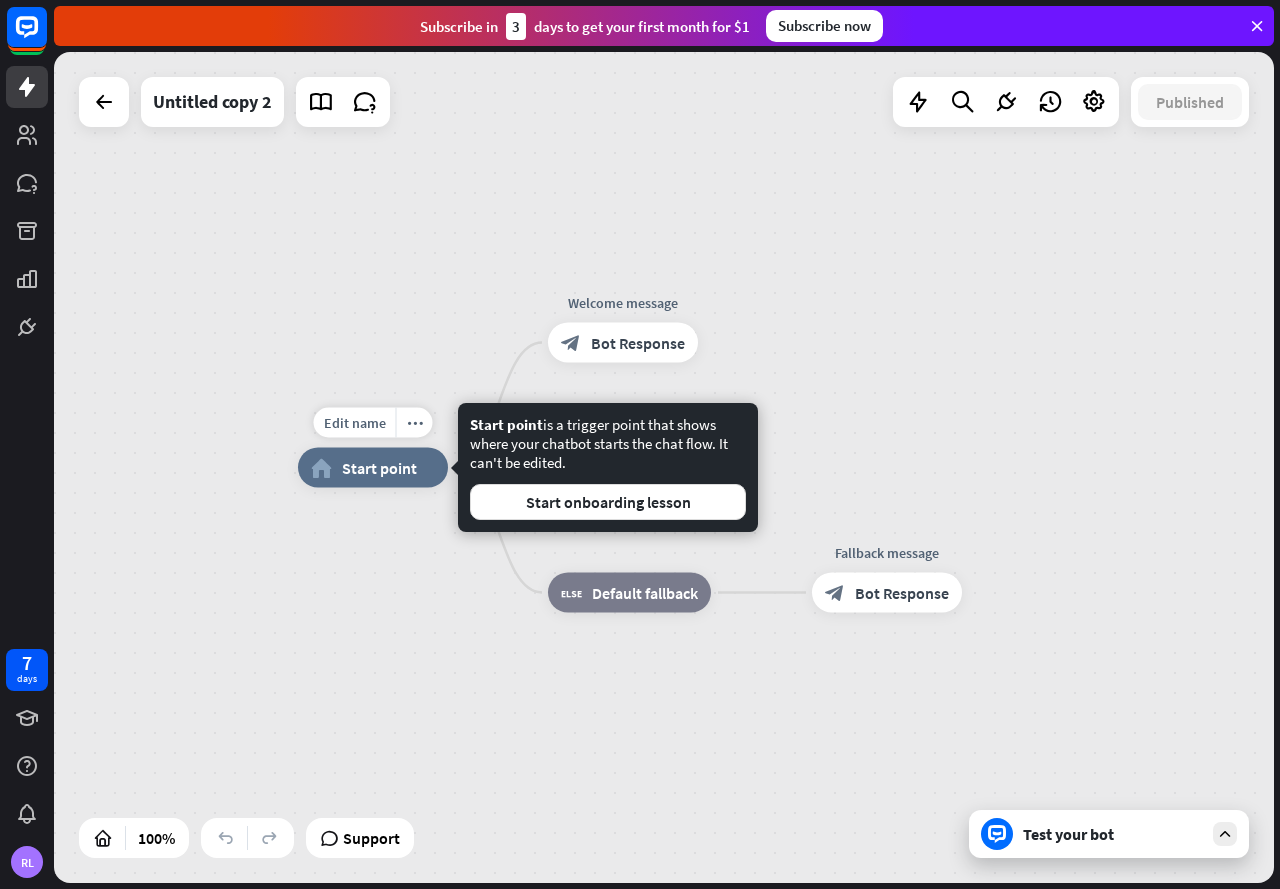click on "home_2   Start point" at bounding box center [373, 468] 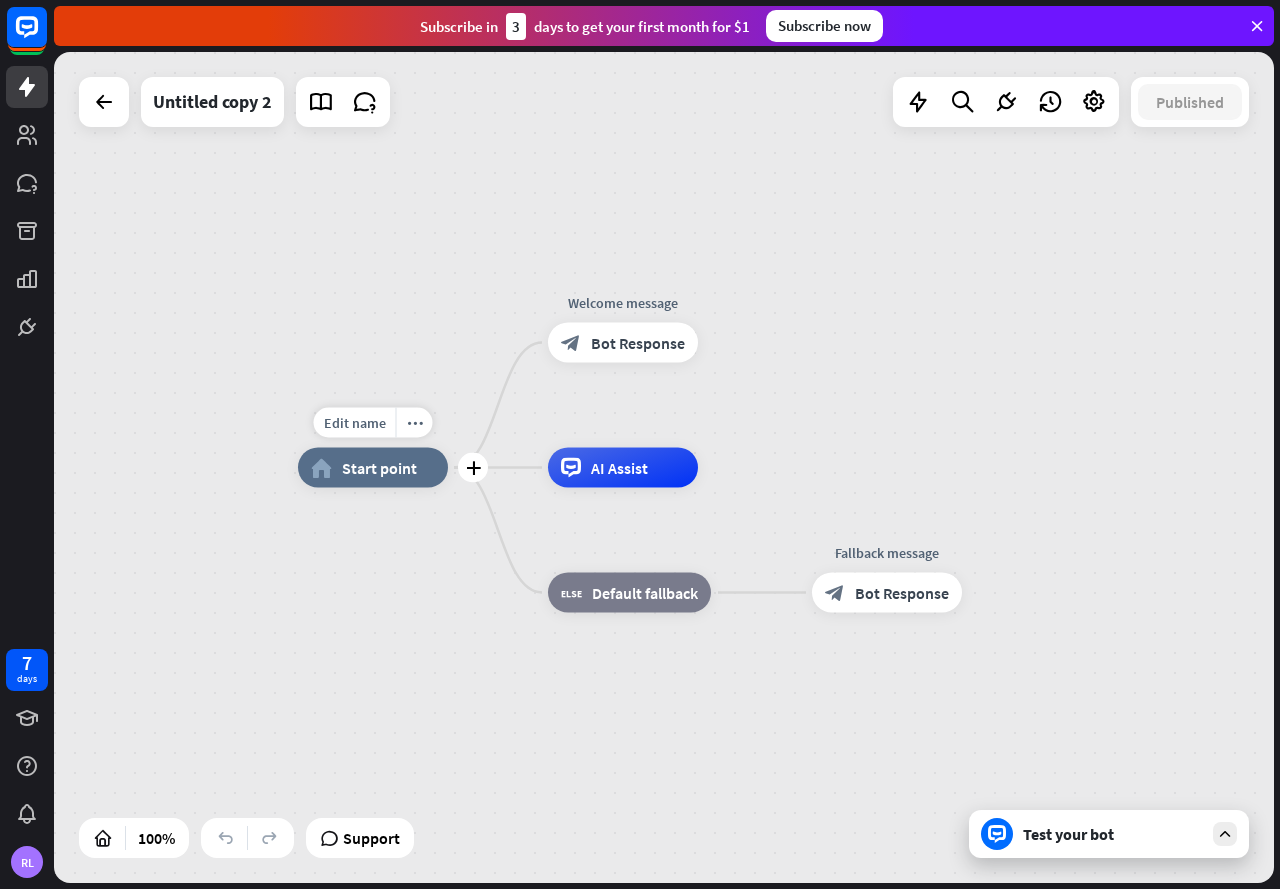 click on "Start point" at bounding box center [379, 468] 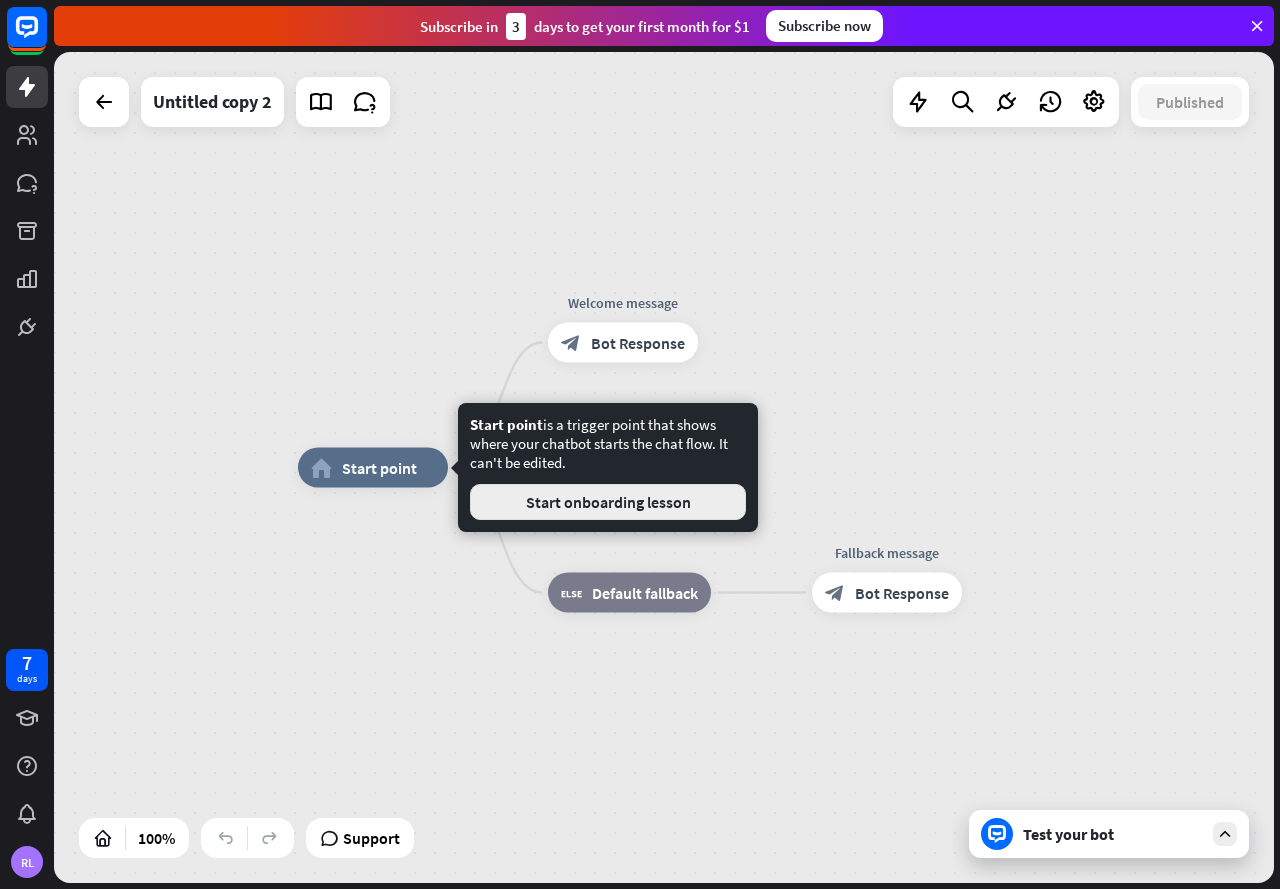 click on "Start onboarding lesson" at bounding box center (608, 502) 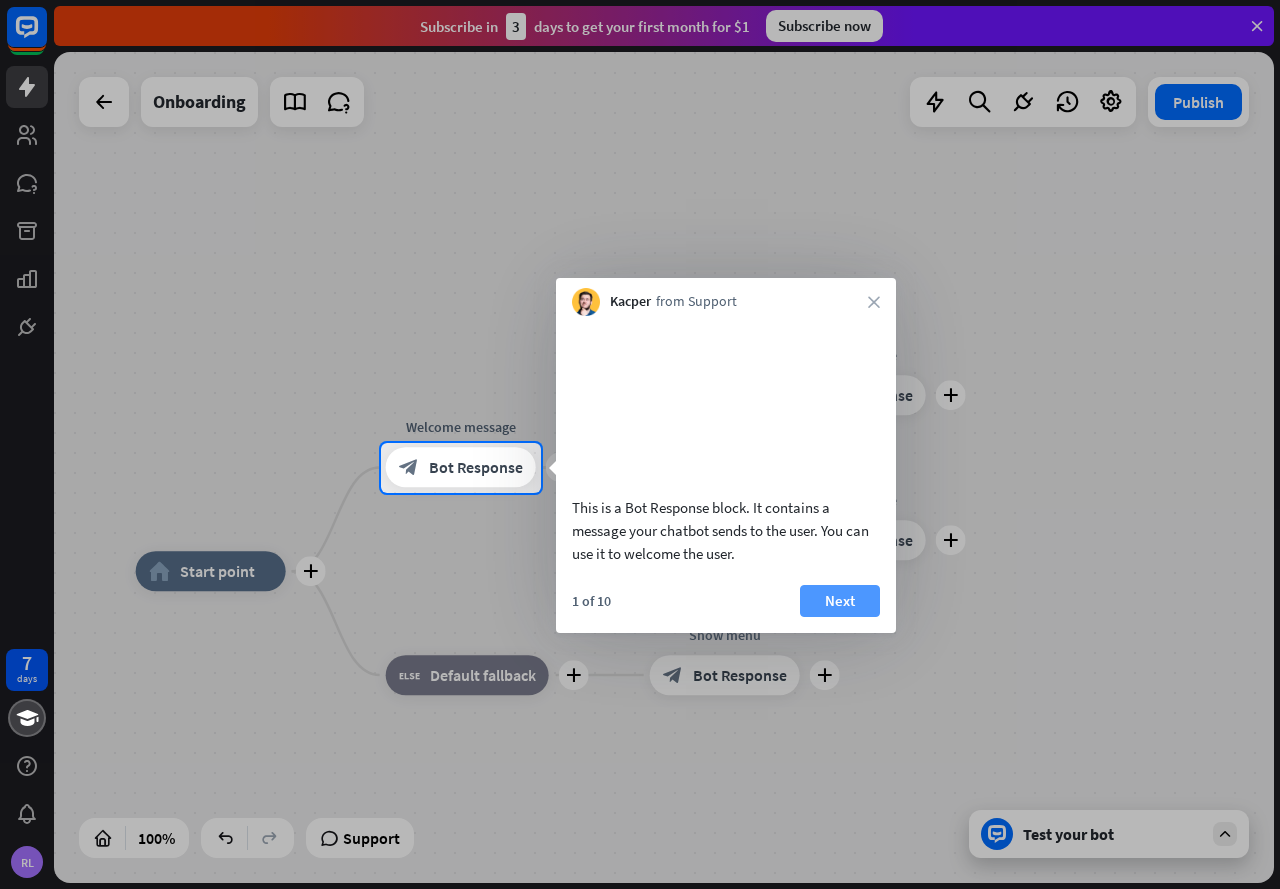 click on "Next" at bounding box center [840, 601] 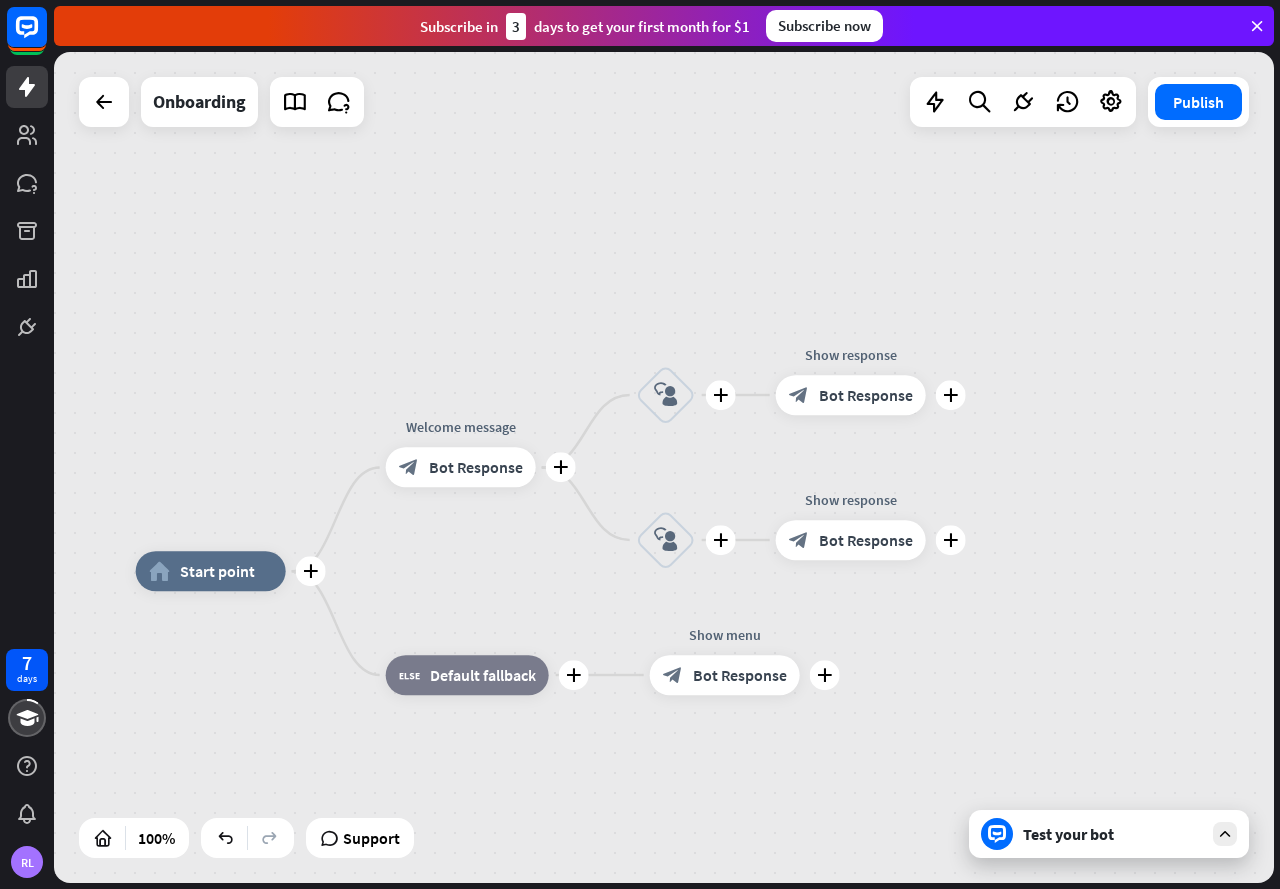 click on "plus     home_2   Start point               plus   Welcome message   block_bot_response   Bot Response               plus     block_user_input               plus   Show response   block_bot_response   Bot Response               plus     block_user_input               plus   Show response   block_bot_response   Bot Response               plus     block_fallback   Default fallback               plus   Show menu   block_bot_response   Bot Response" at bounding box center [746, 986] 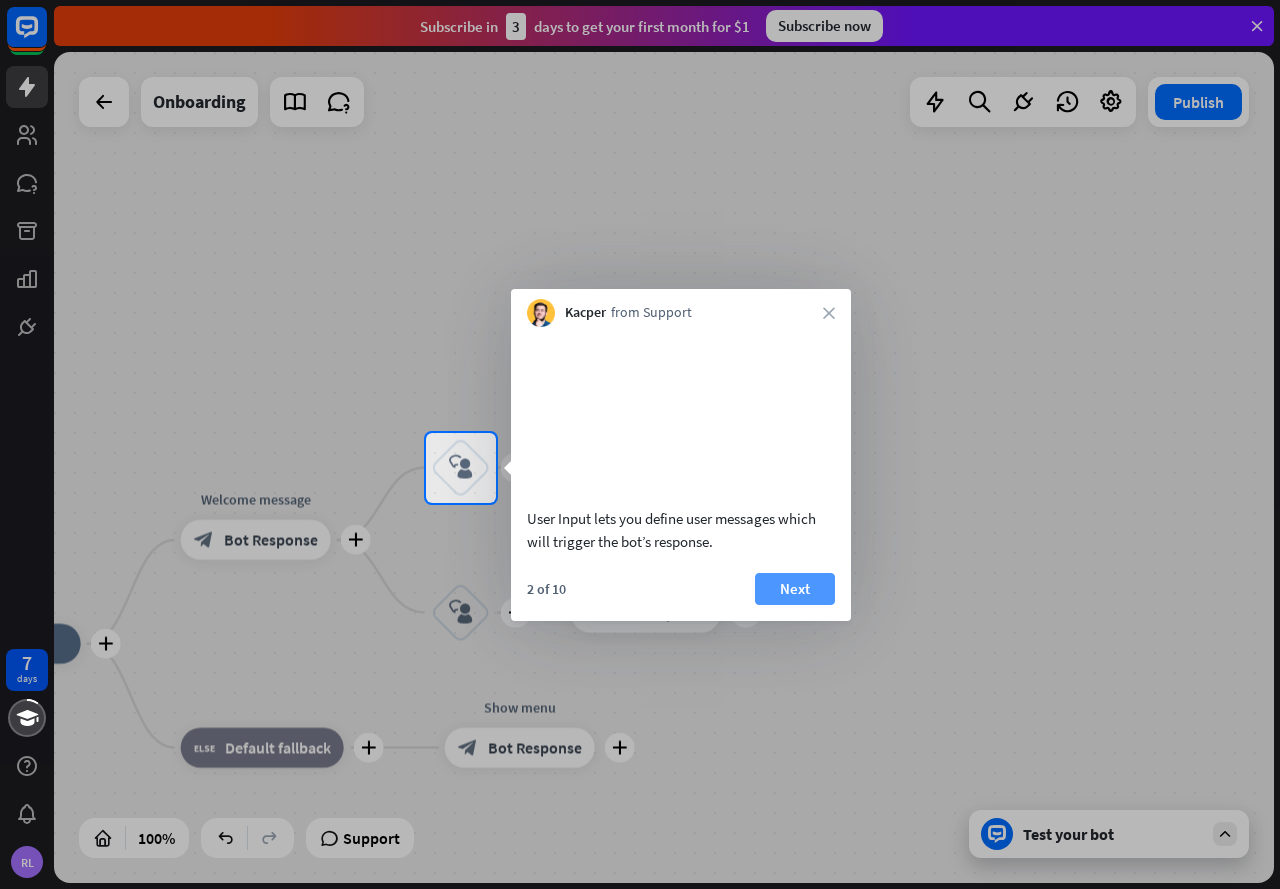 click on "Next" at bounding box center (795, 589) 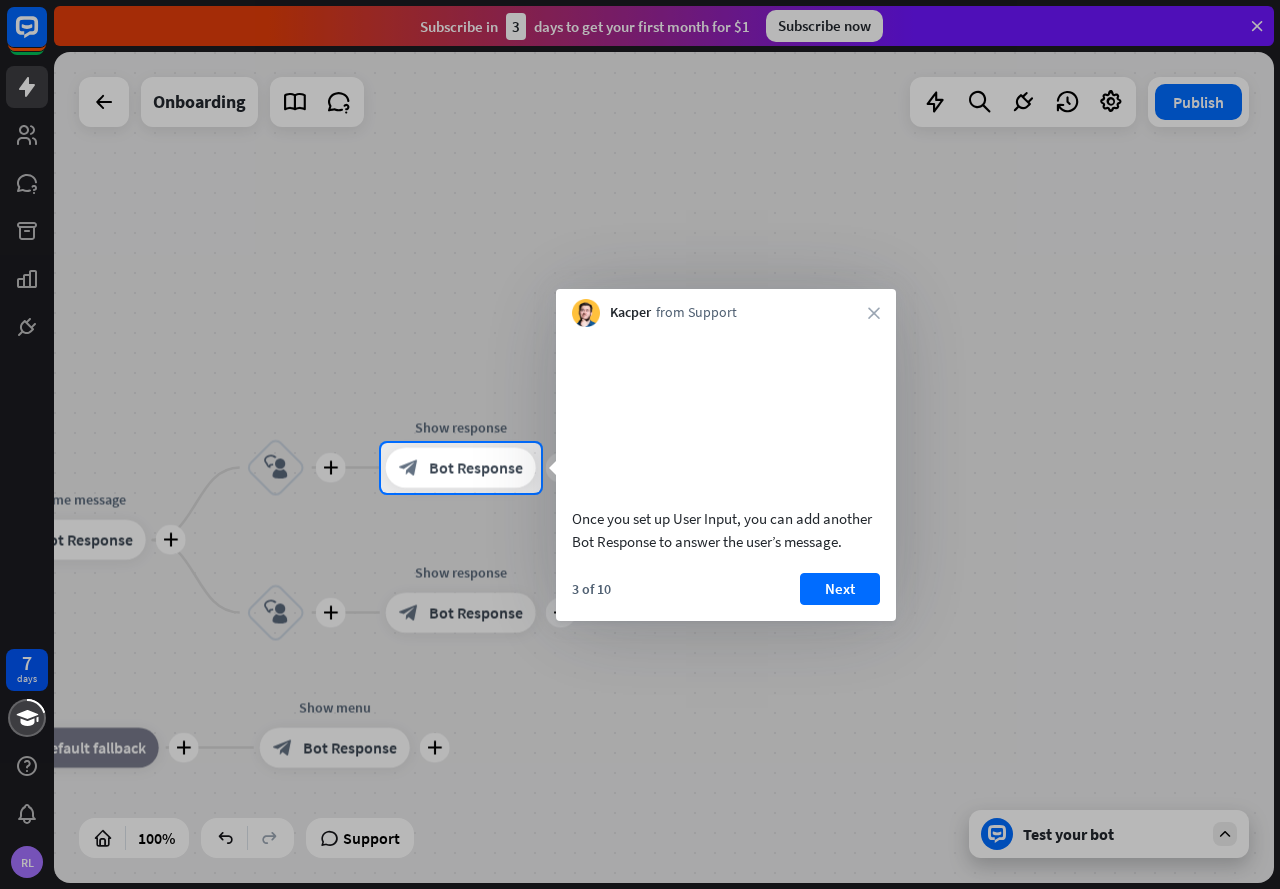 click on "Next" at bounding box center (840, 589) 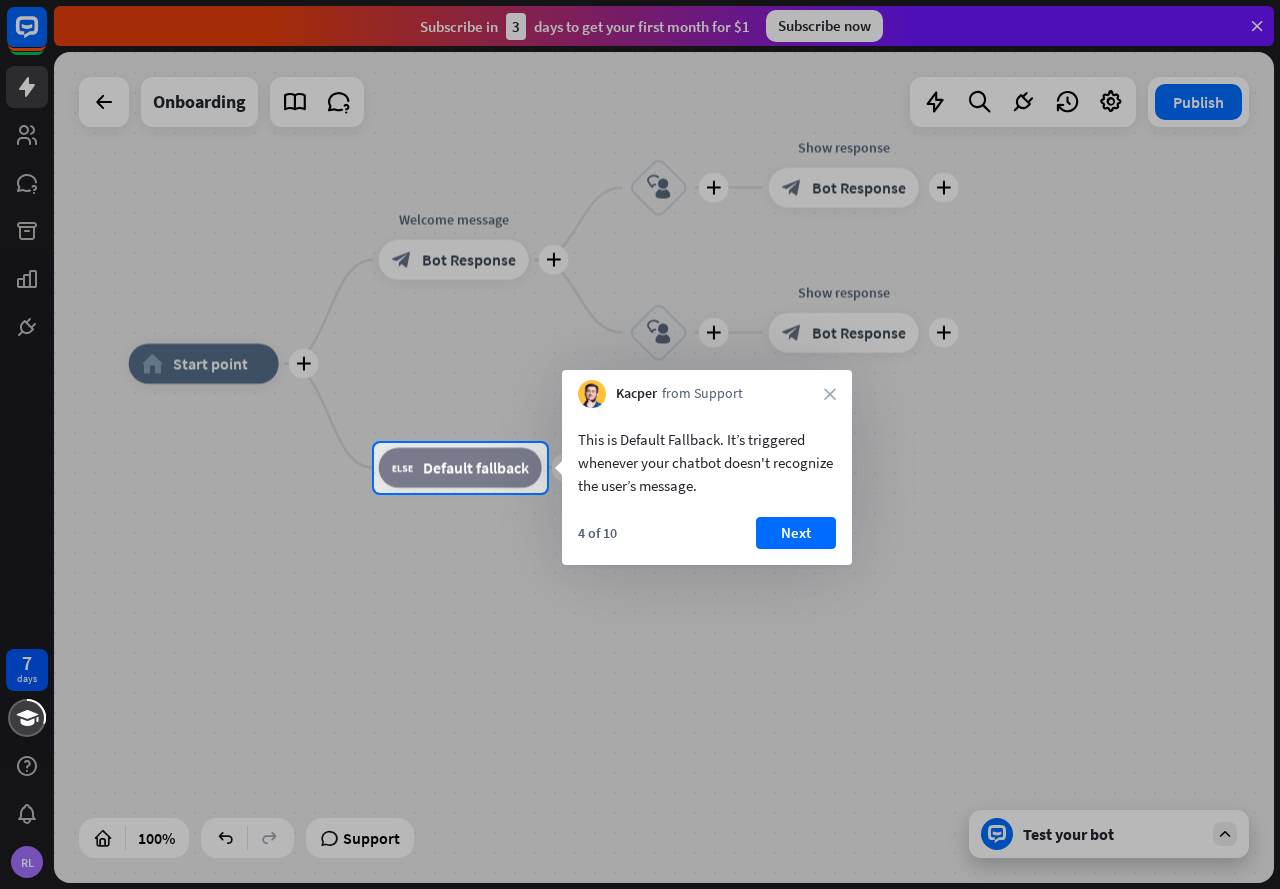 click on "4 of 10
Next" at bounding box center (707, 541) 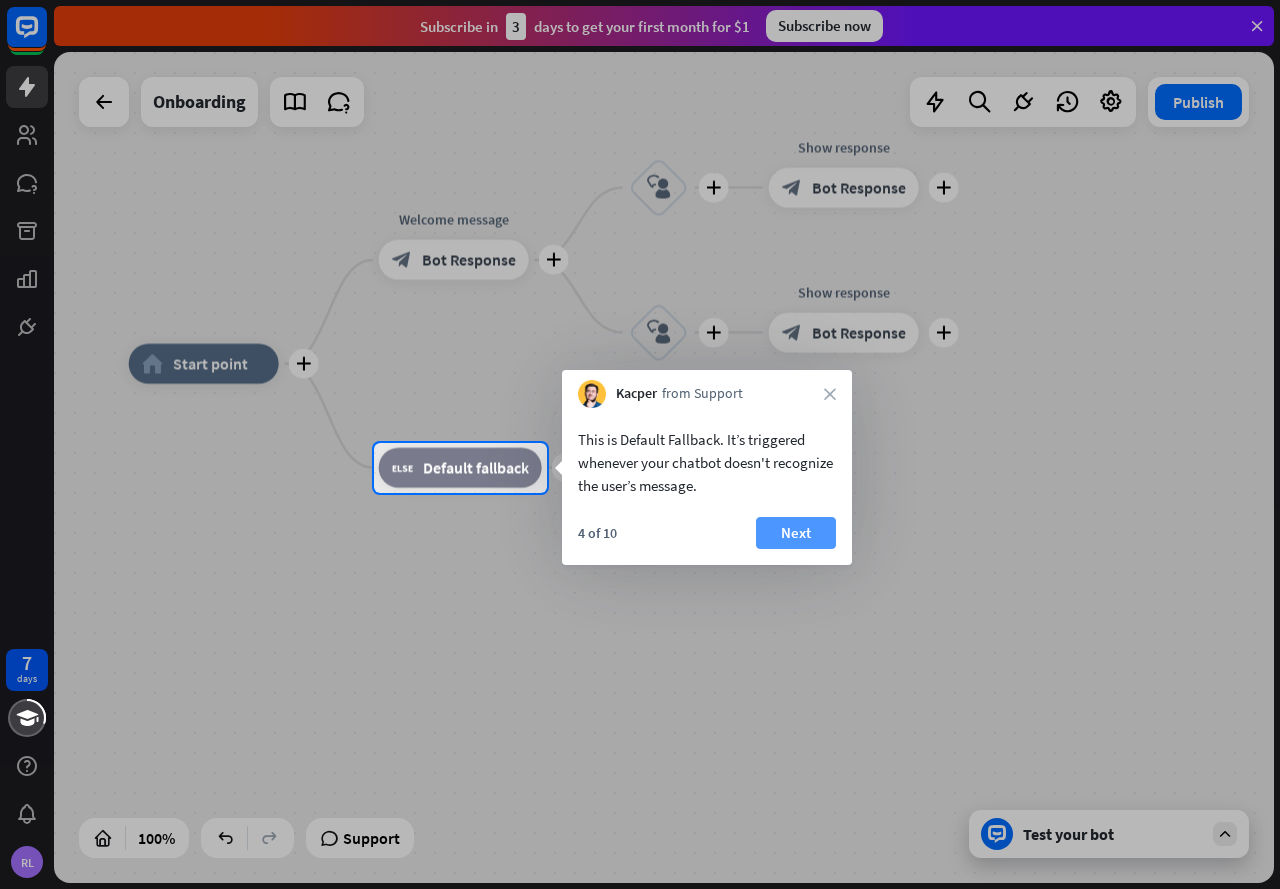 click on "Next" at bounding box center [796, 533] 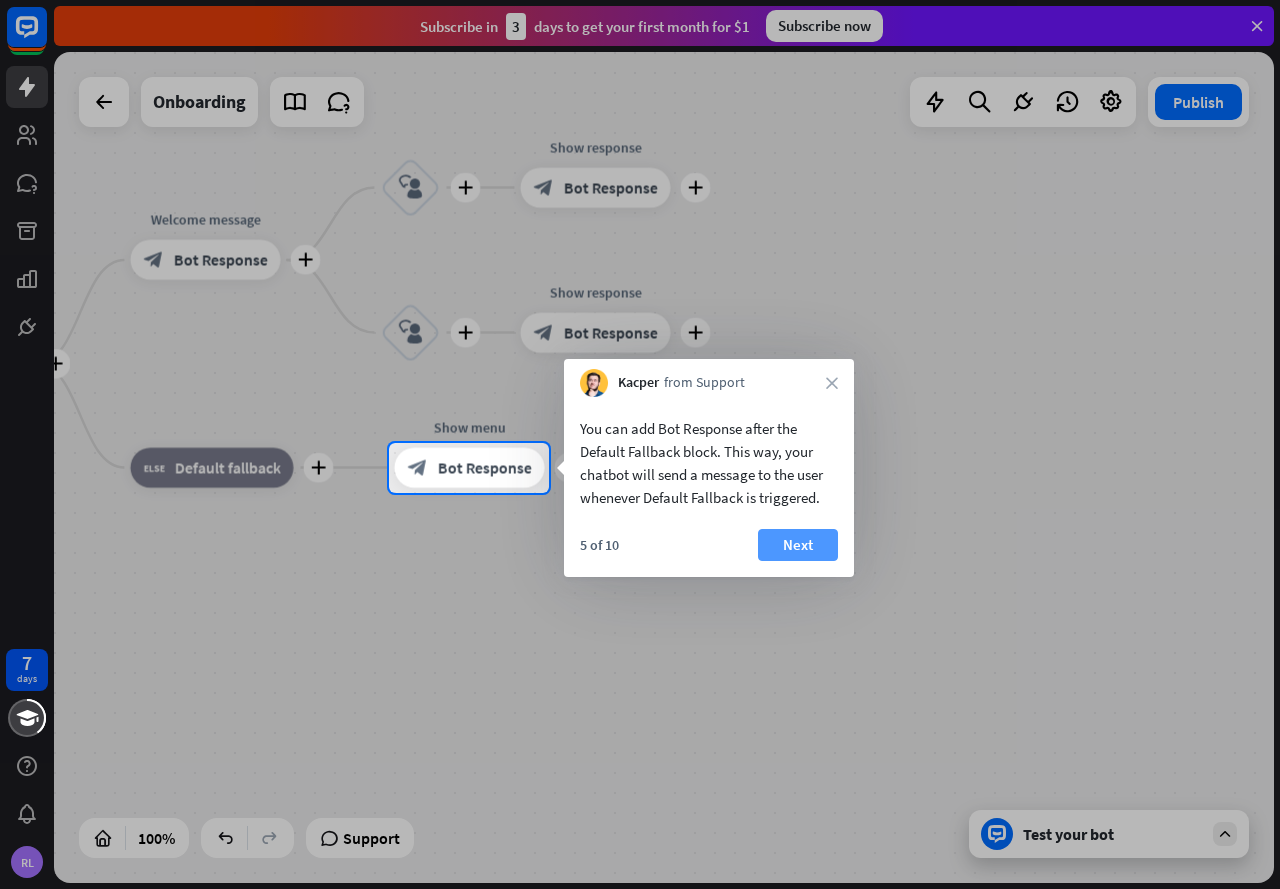 click on "Next" at bounding box center (798, 545) 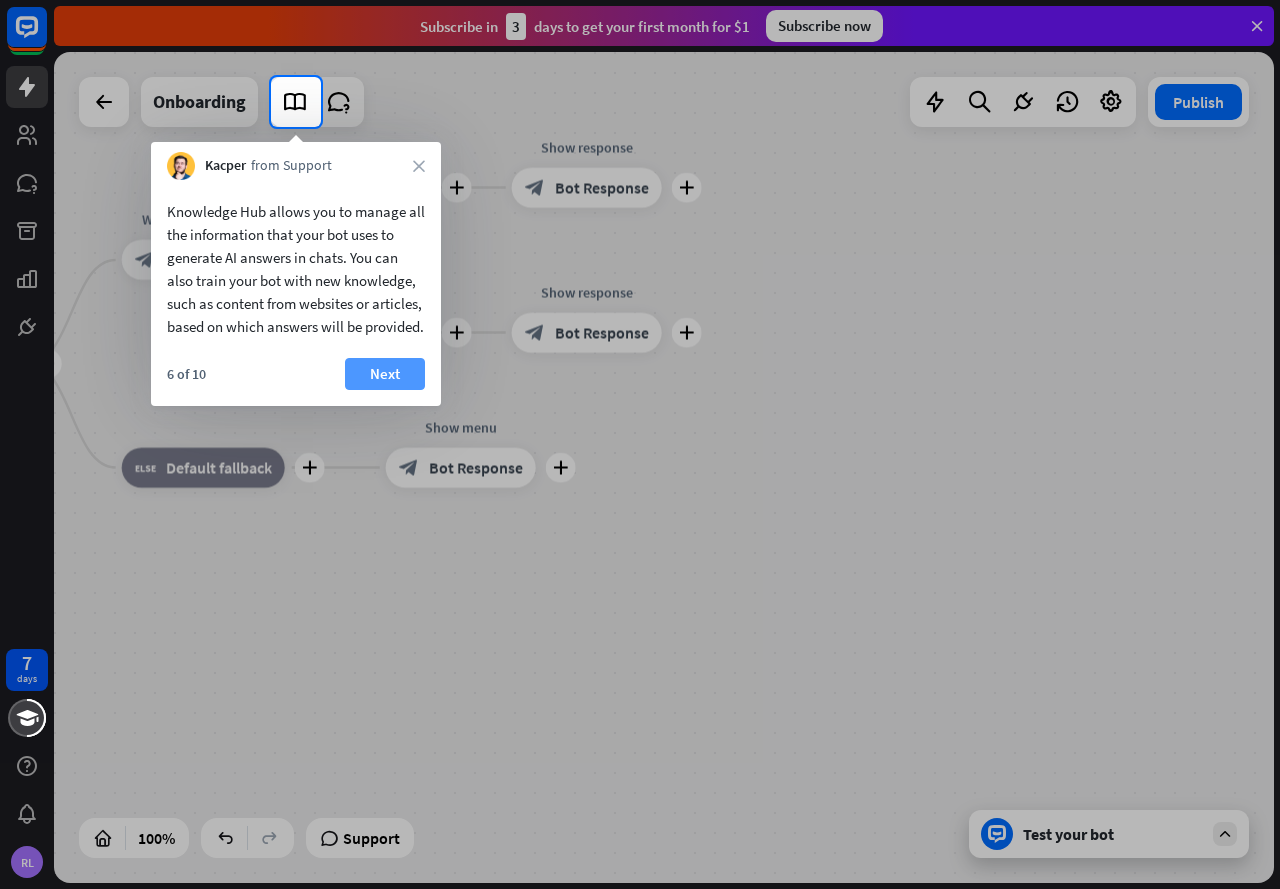 click on "Next" at bounding box center [385, 374] 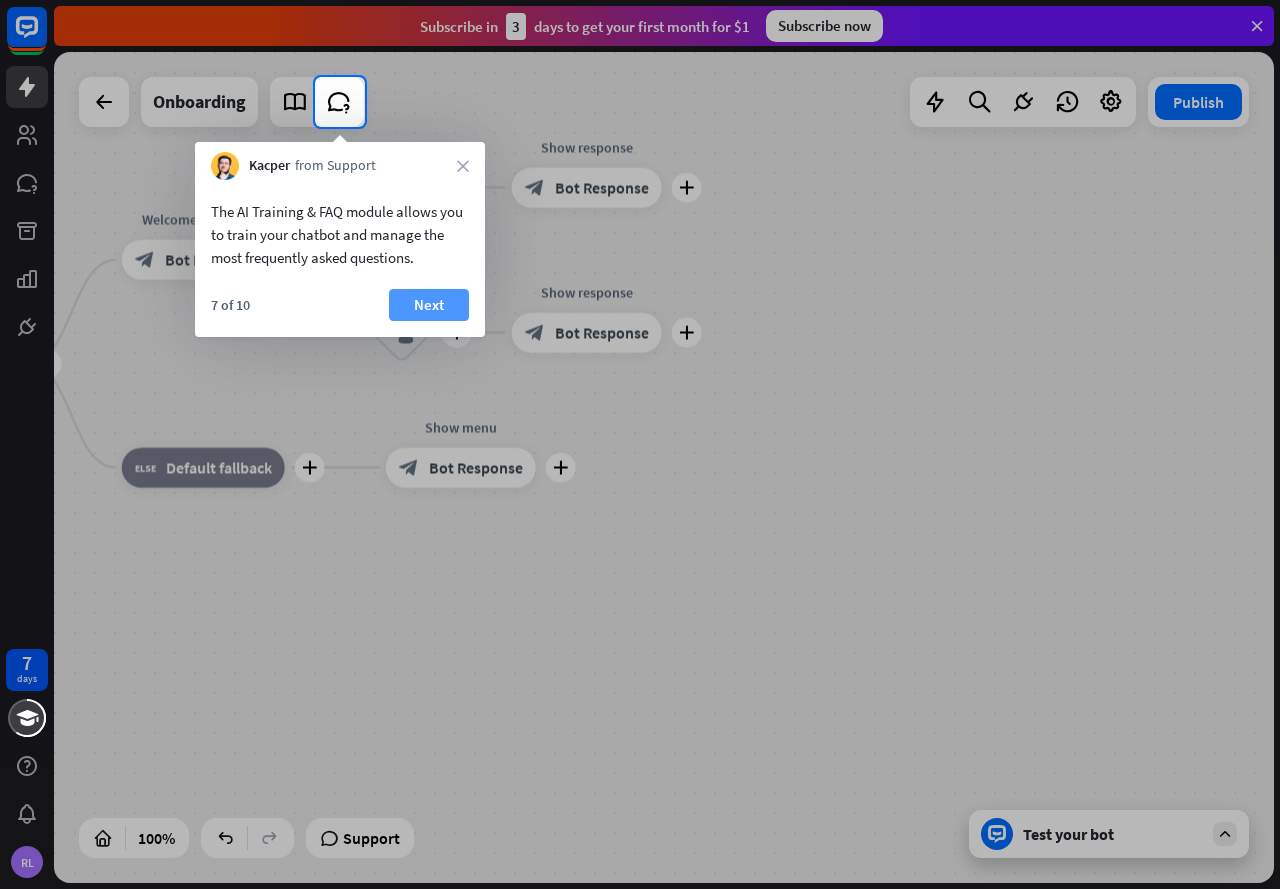 click on "Next" at bounding box center (429, 305) 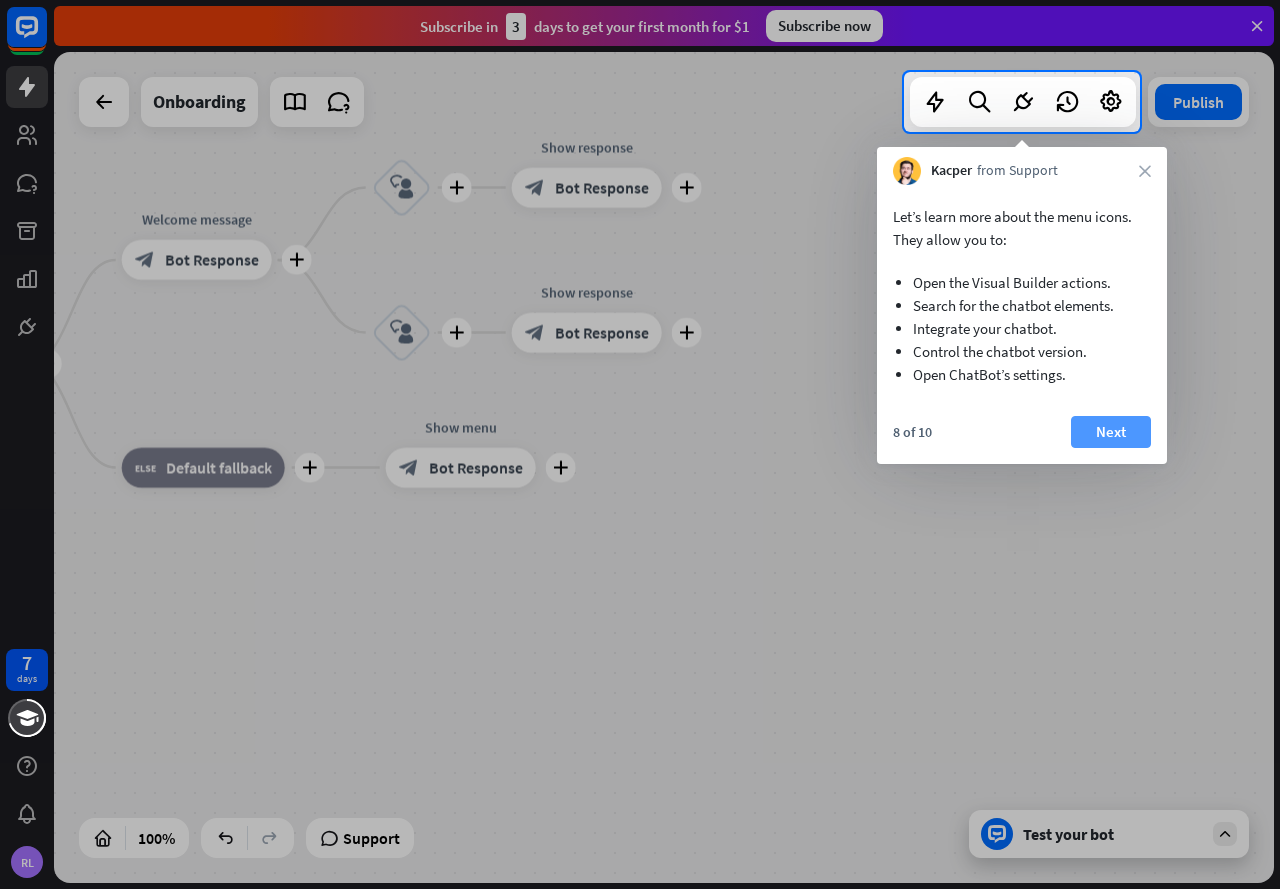 click on "Next" at bounding box center (1111, 432) 